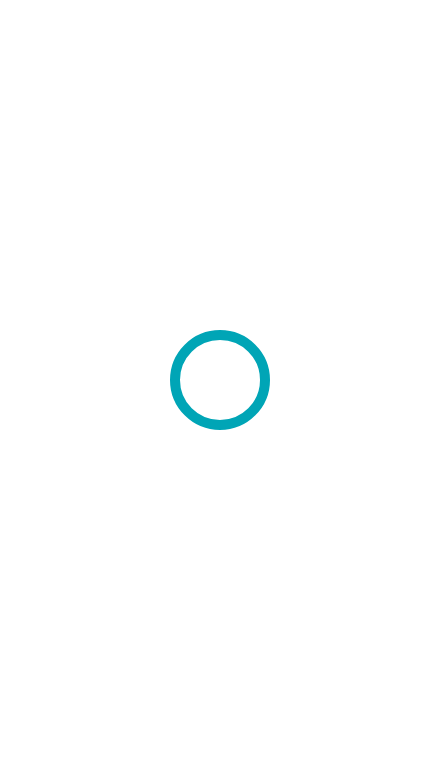 scroll, scrollTop: 0, scrollLeft: 0, axis: both 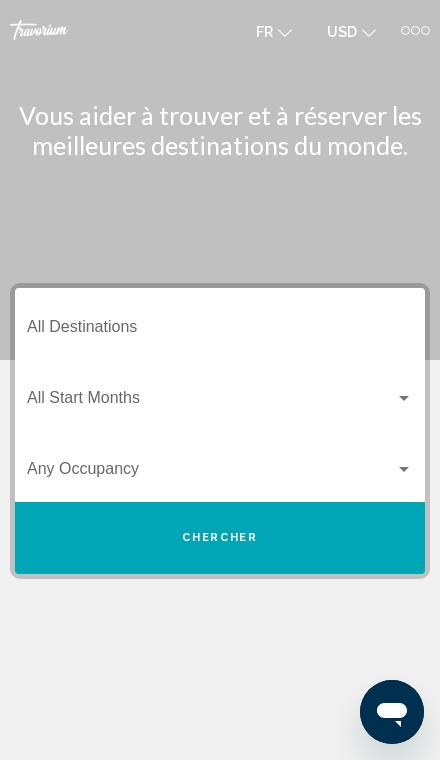click on "Destination All Destinations" at bounding box center [220, 324] 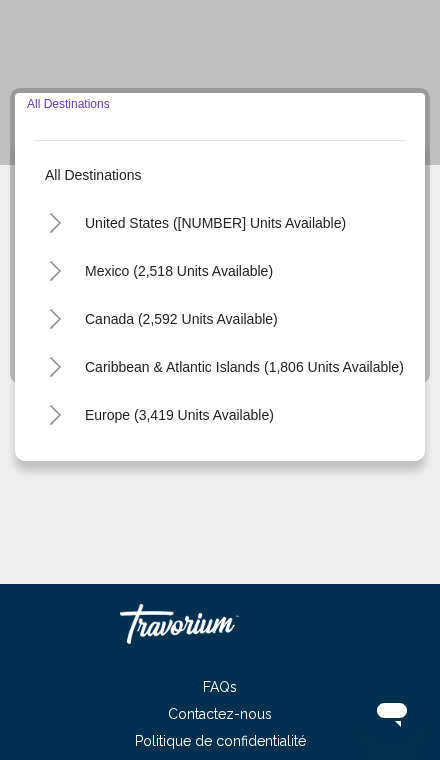 scroll, scrollTop: 218, scrollLeft: 0, axis: vertical 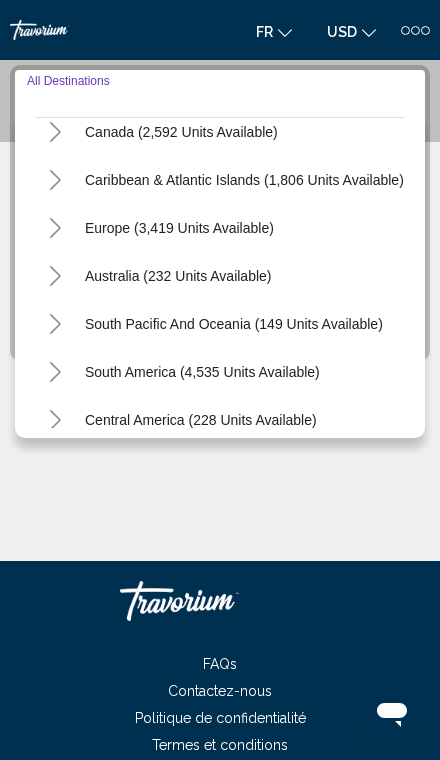 click on "Caribbean & Atlantic Islands (1,806 units available)" at bounding box center (179, 228) 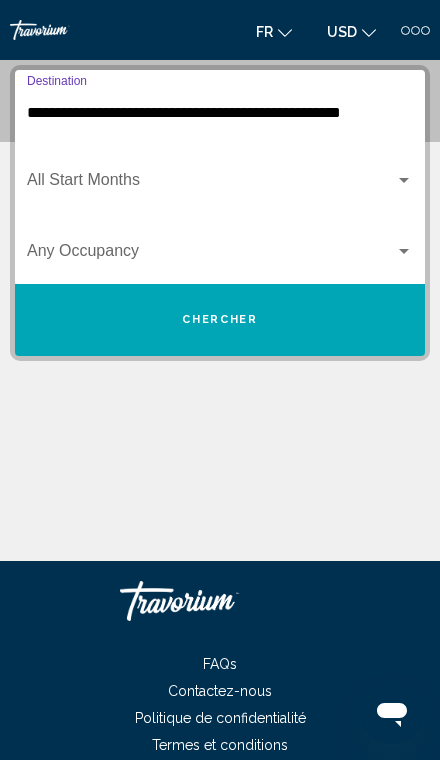 click at bounding box center (211, 184) 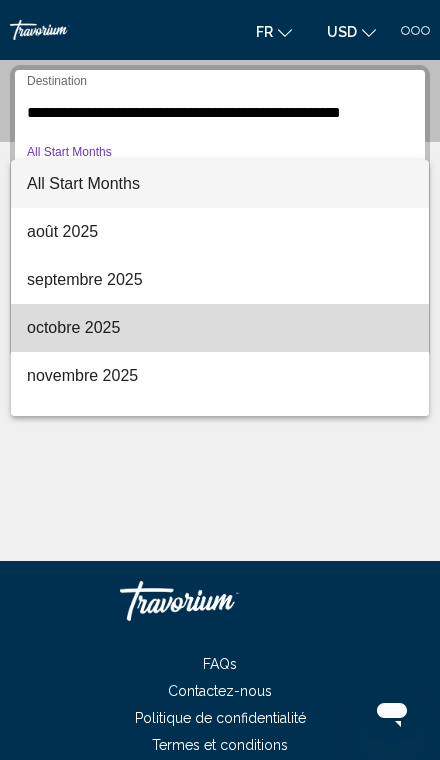 click on "octobre 2025" at bounding box center [220, 328] 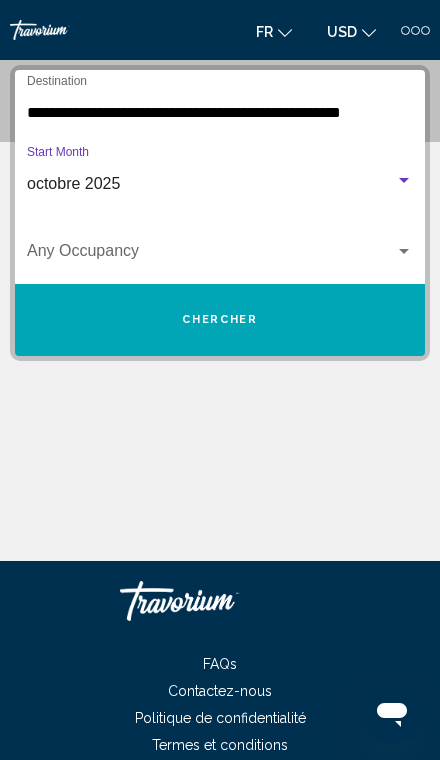 click at bounding box center [211, 255] 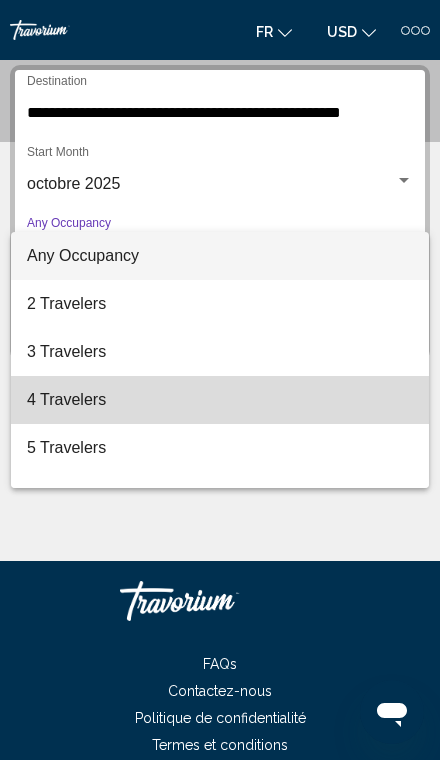 click on "4 Travelers" at bounding box center [220, 400] 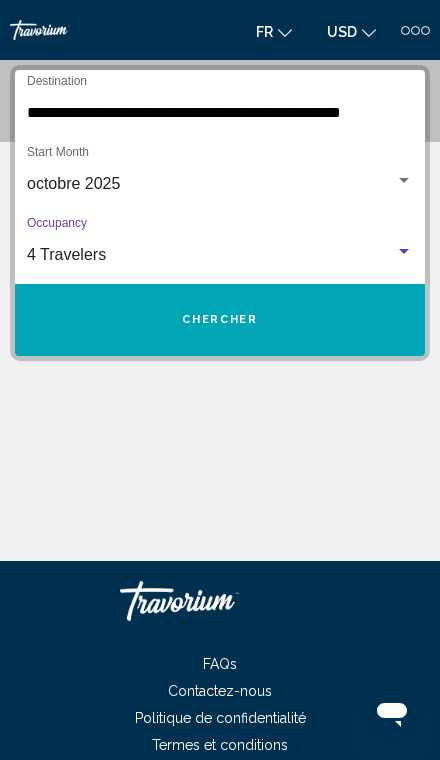 click on "Chercher" at bounding box center [220, 320] 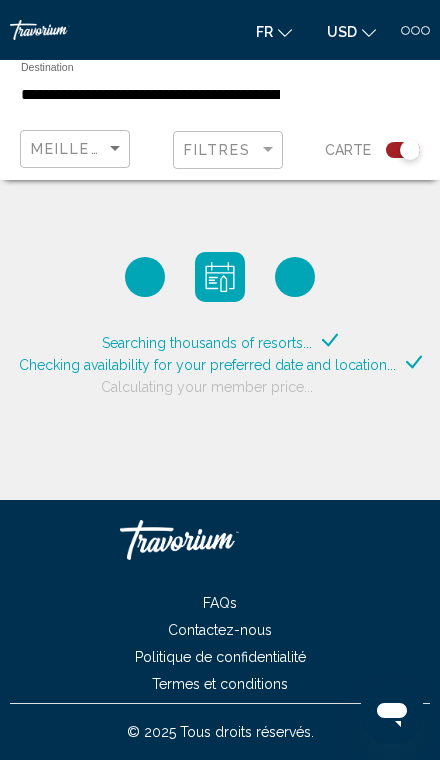 click on "USD" 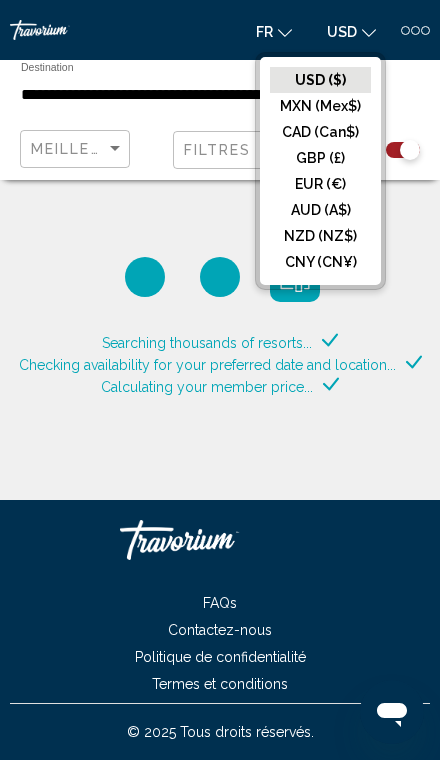 click on "CAD (Can$)" 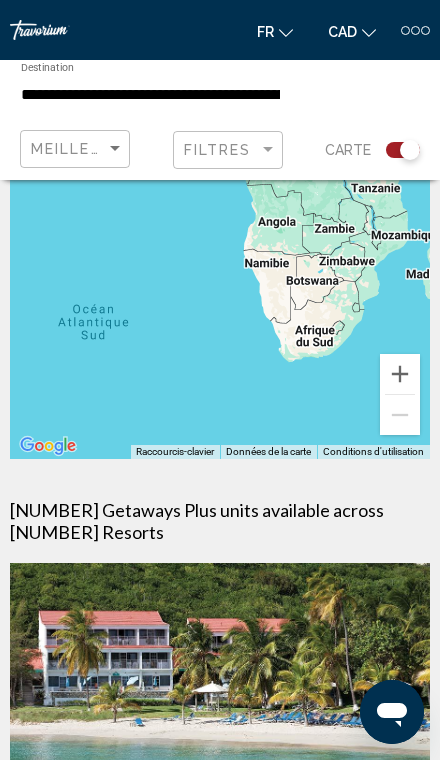 scroll, scrollTop: 0, scrollLeft: 0, axis: both 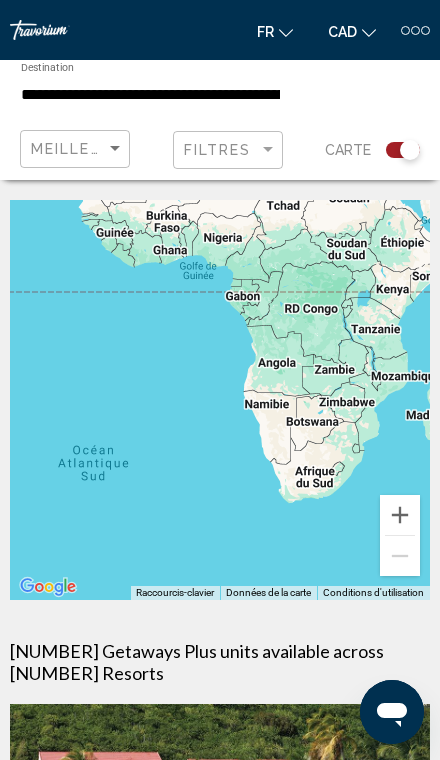 click on "CAD
USD ($) MXN (Mex$) CAD (Can$) GBP (£) EUR (€) AUD (A$) NZD (NZ$) CNY (CN¥)" 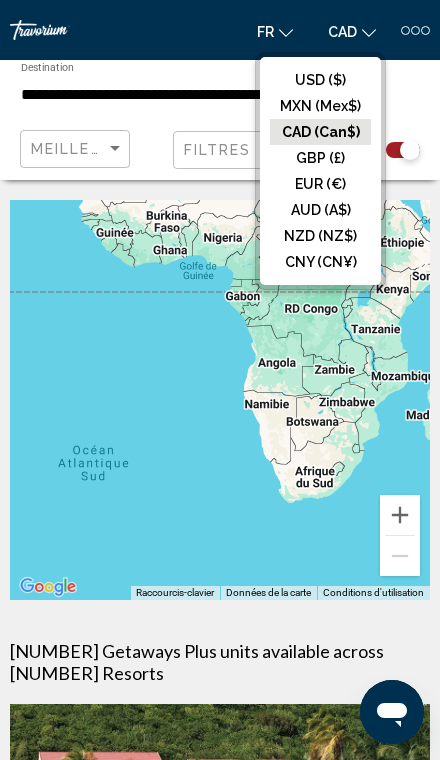 click on "CAD (Can$)" 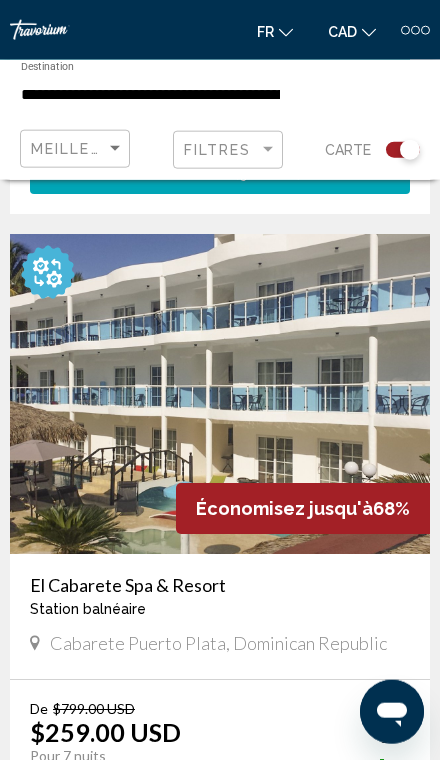 scroll, scrollTop: 4876, scrollLeft: 0, axis: vertical 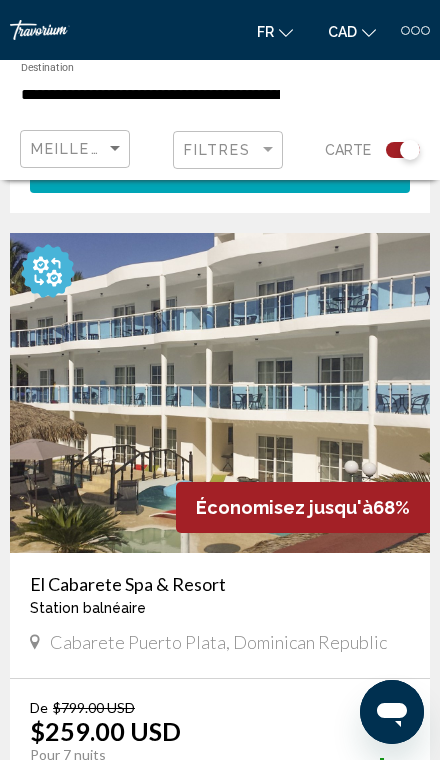 click at bounding box center (405, 30) 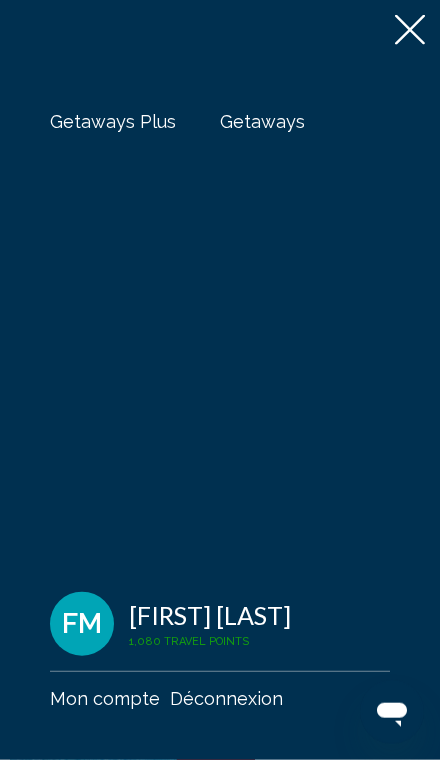 scroll, scrollTop: 4975, scrollLeft: 0, axis: vertical 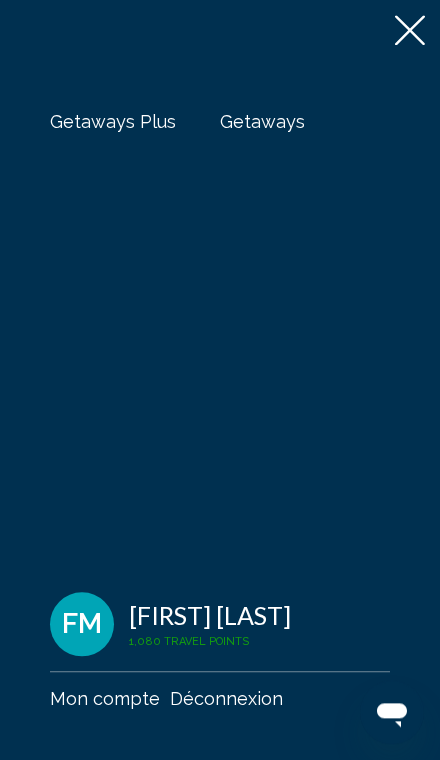 click 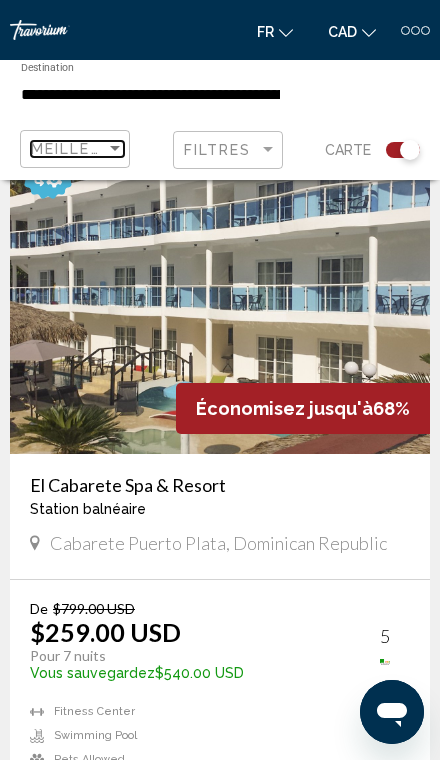 click at bounding box center [115, 149] 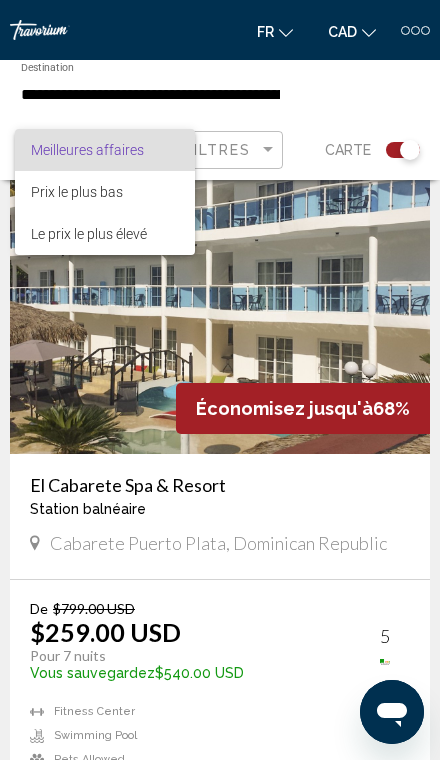 click at bounding box center [220, 380] 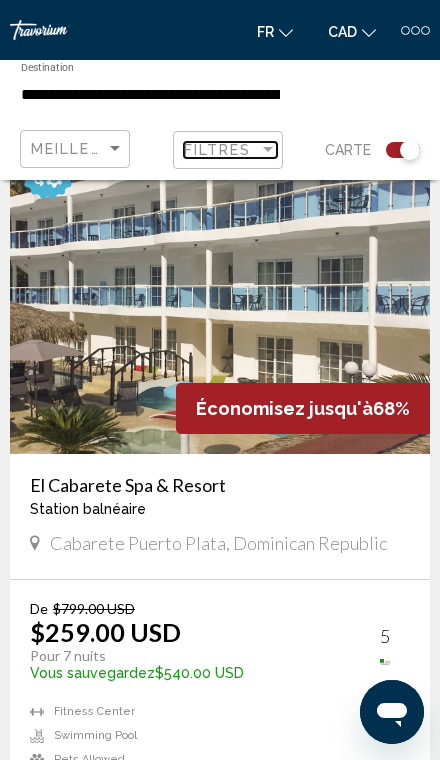 click at bounding box center [268, 149] 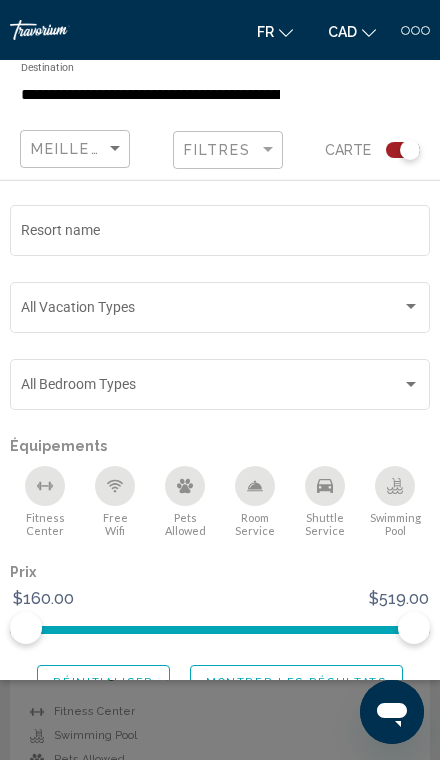 click at bounding box center [211, 311] 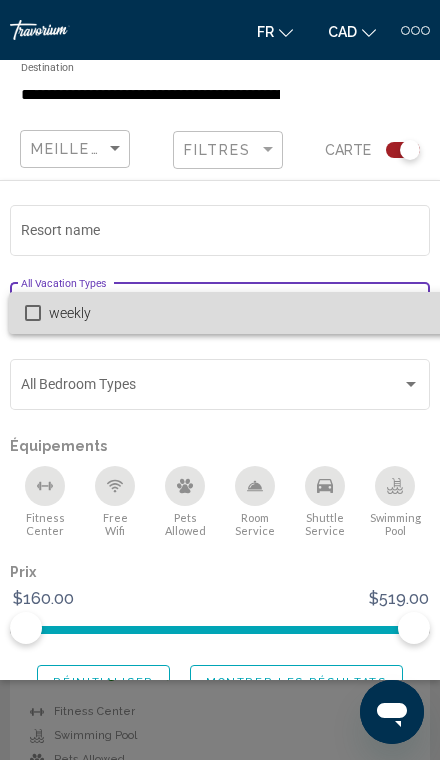 click on "weekly" at bounding box center [252, 313] 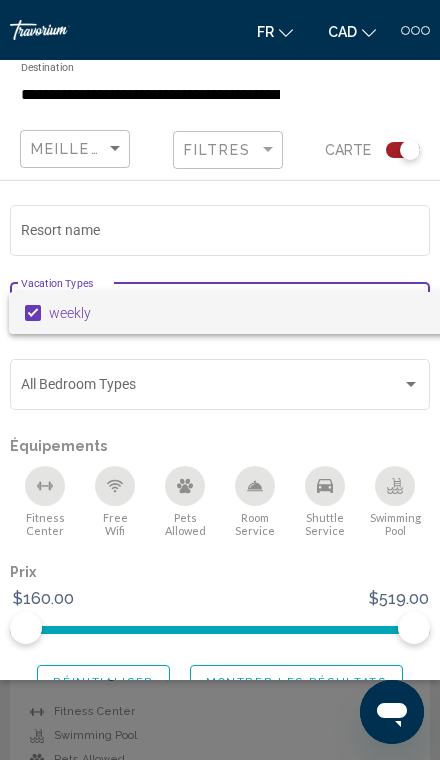 click at bounding box center [220, 380] 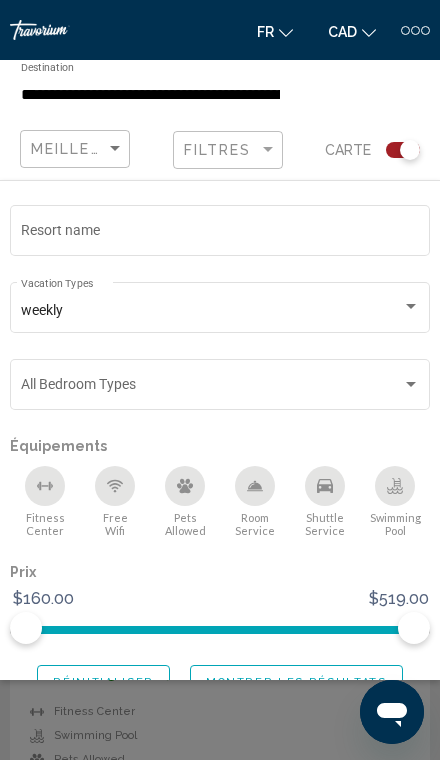 click at bounding box center [211, 388] 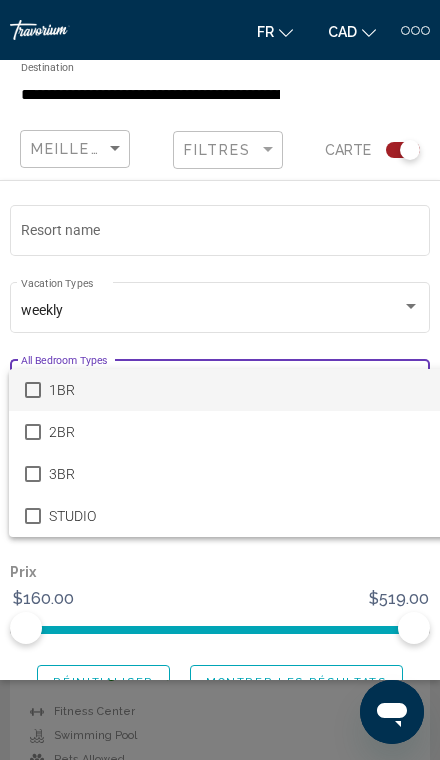 click at bounding box center [220, 380] 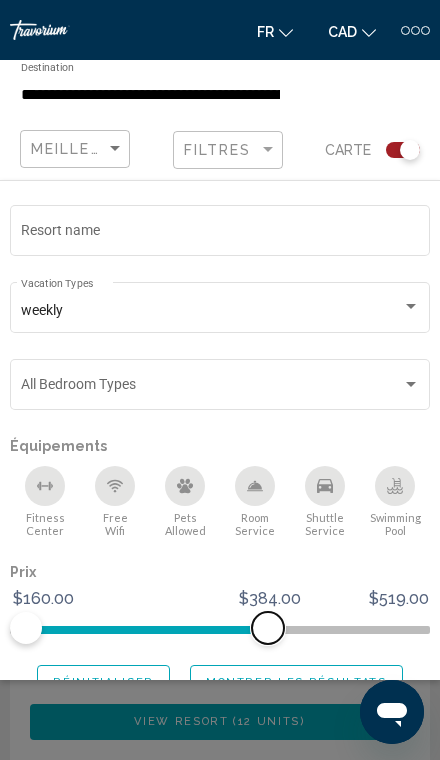 scroll, scrollTop: 5067, scrollLeft: 0, axis: vertical 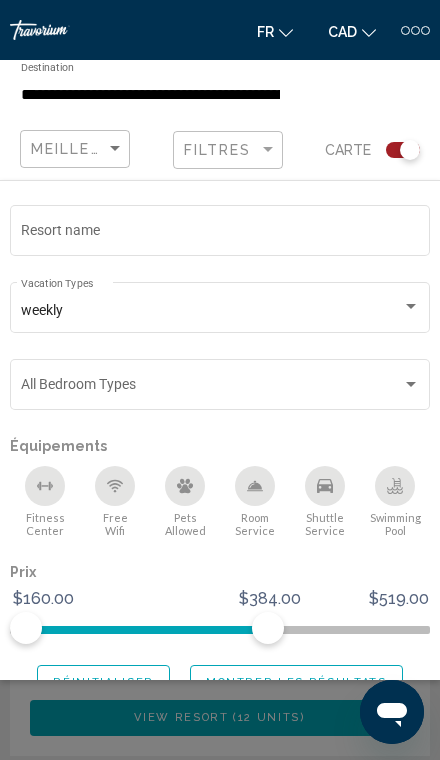 click 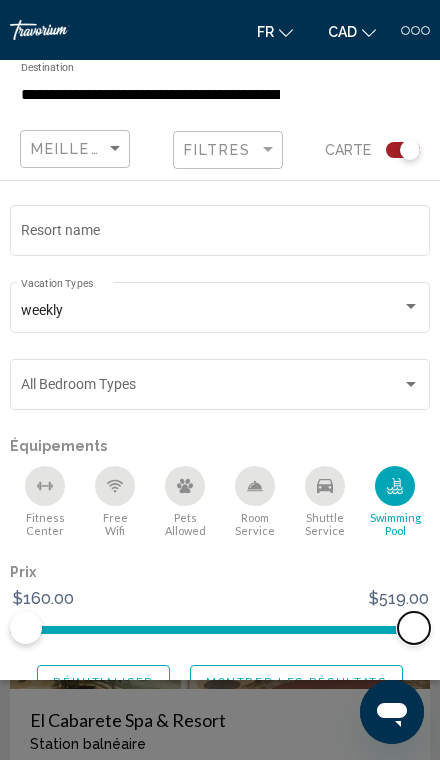 scroll, scrollTop: 4735, scrollLeft: 0, axis: vertical 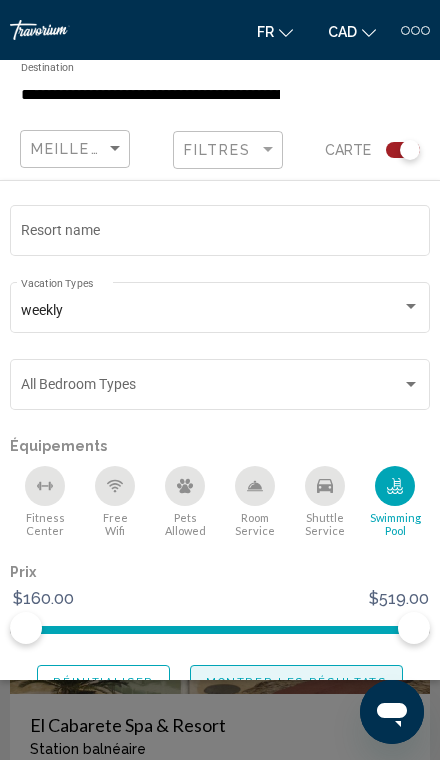click on "Montrer les résultats" 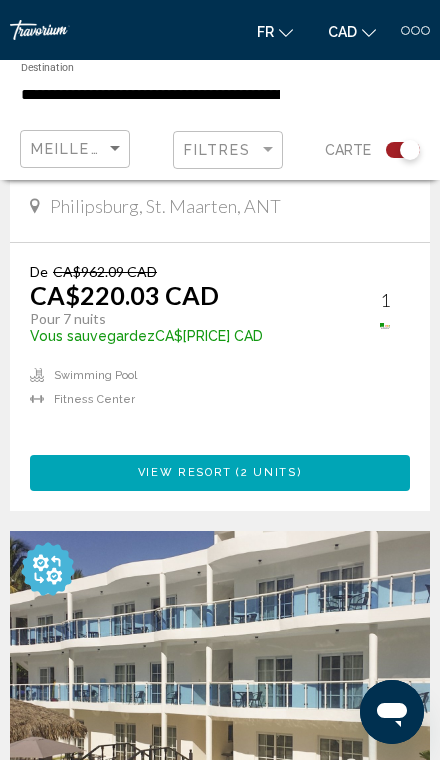 scroll, scrollTop: 883, scrollLeft: 0, axis: vertical 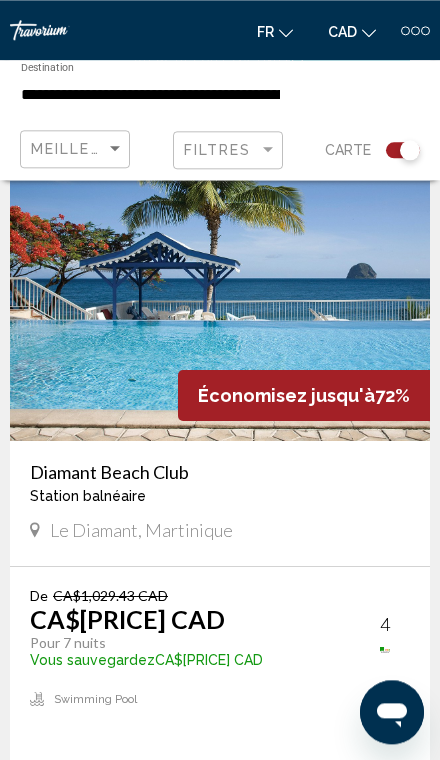 click at bounding box center [220, 281] 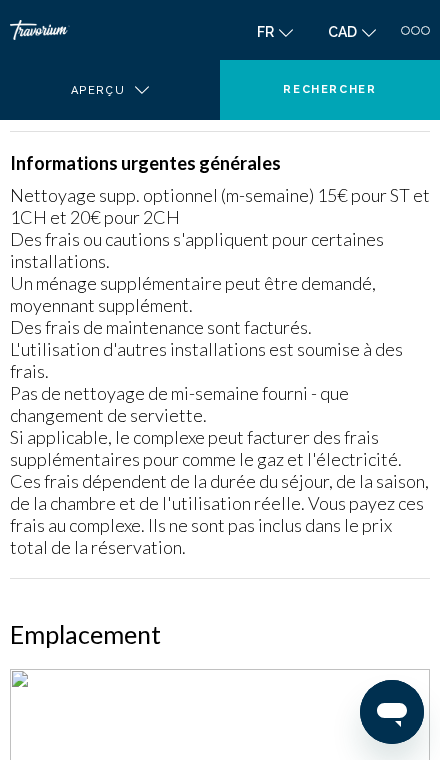 scroll, scrollTop: 0, scrollLeft: 0, axis: both 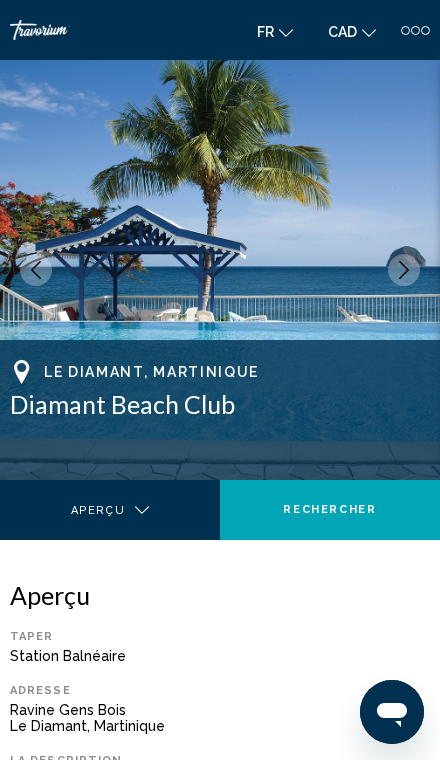 click 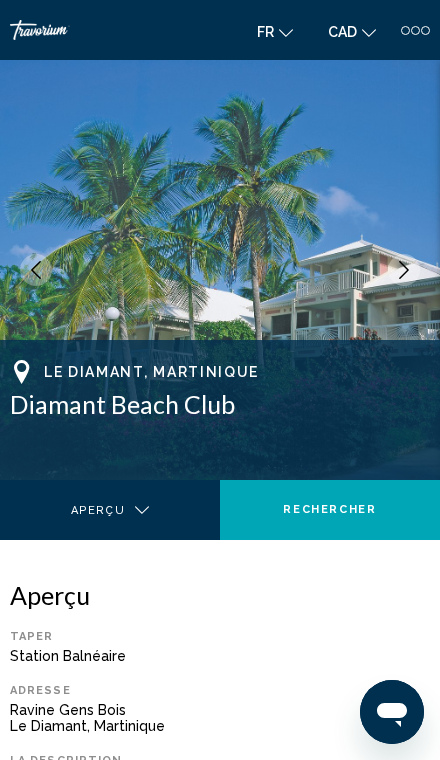 click at bounding box center (220, 270) 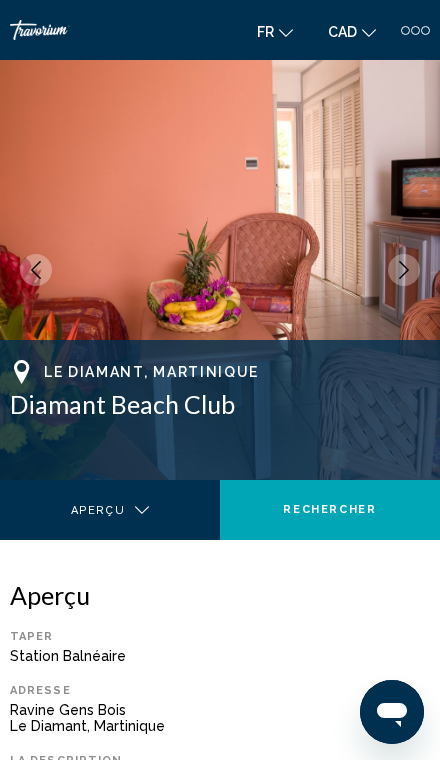 click 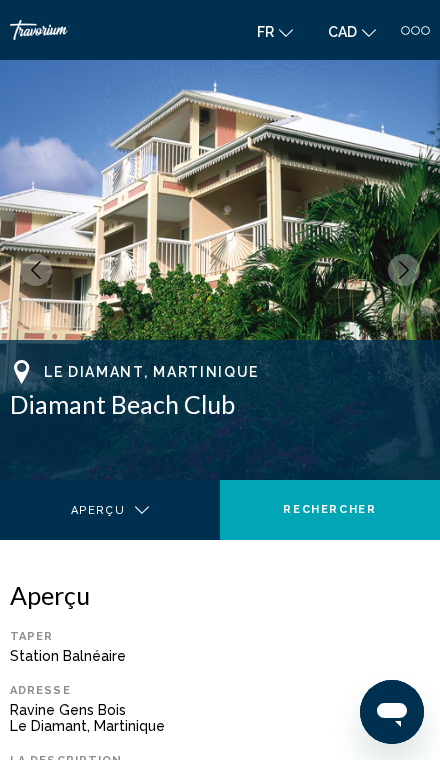 click 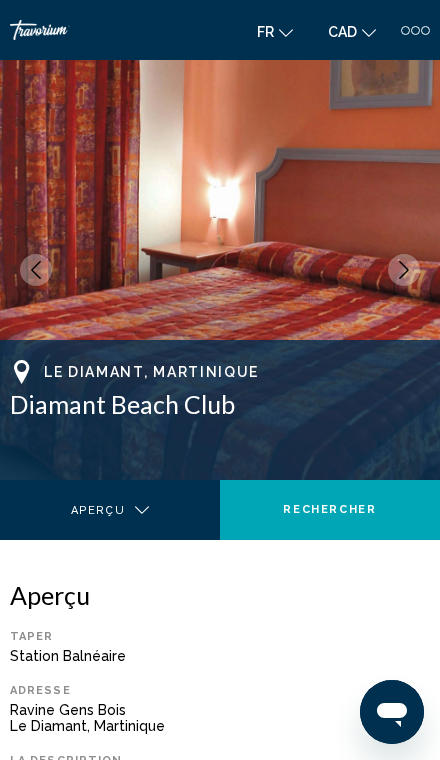 click 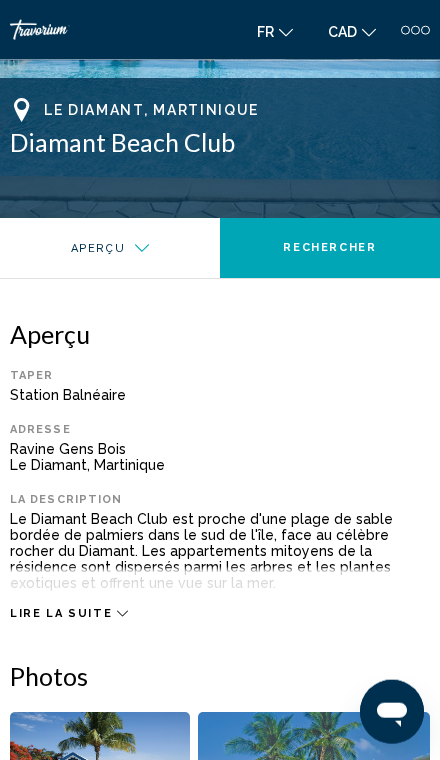 scroll, scrollTop: 0, scrollLeft: 0, axis: both 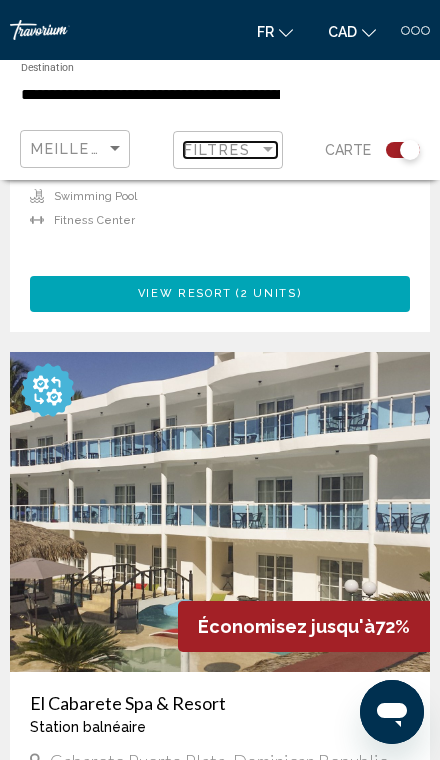 click on "Filtres" at bounding box center (218, 150) 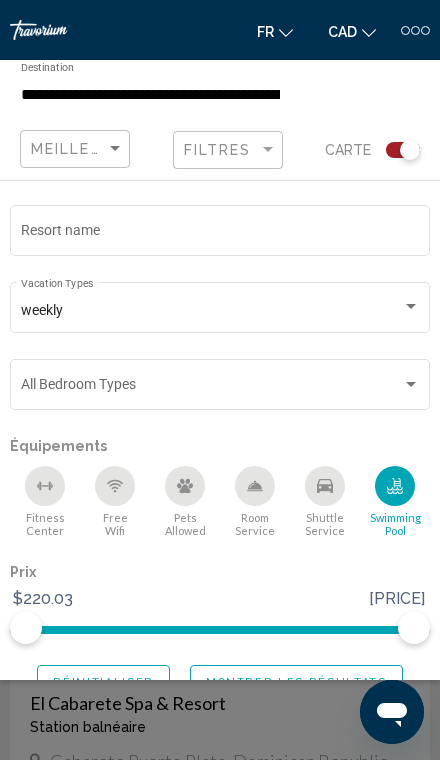 click at bounding box center (211, 388) 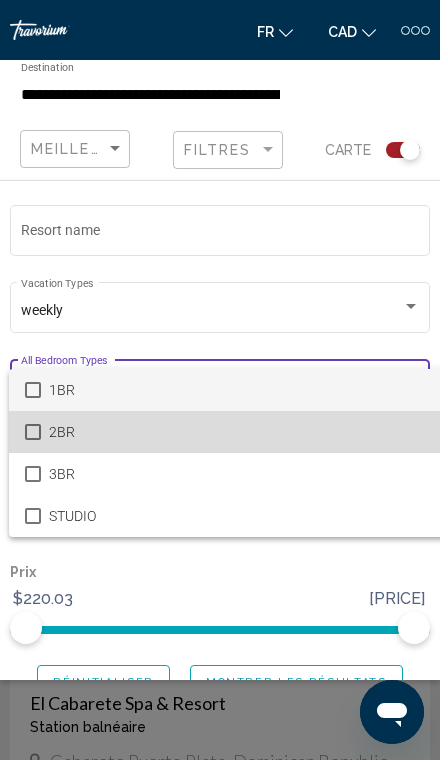 click on "2BR" at bounding box center [252, 432] 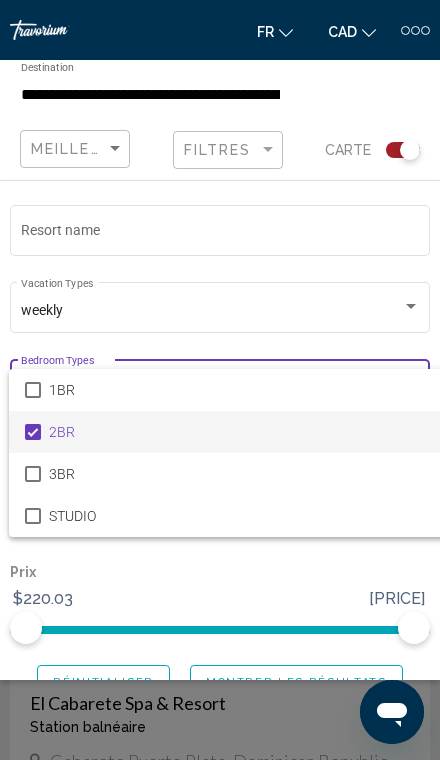 click at bounding box center (220, 380) 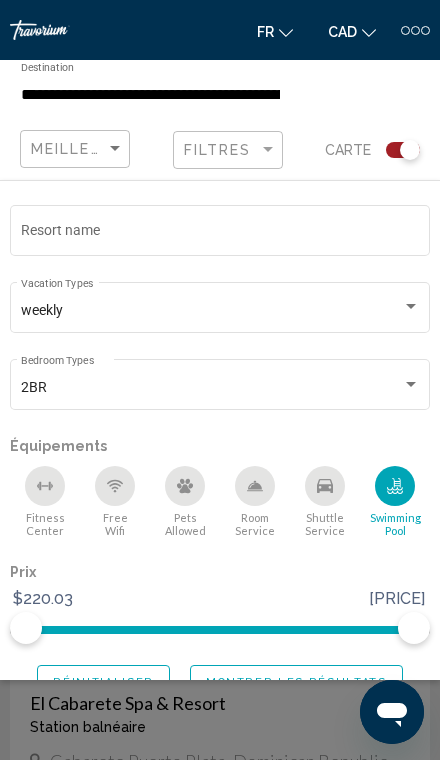 click on "Montrer les résultats" 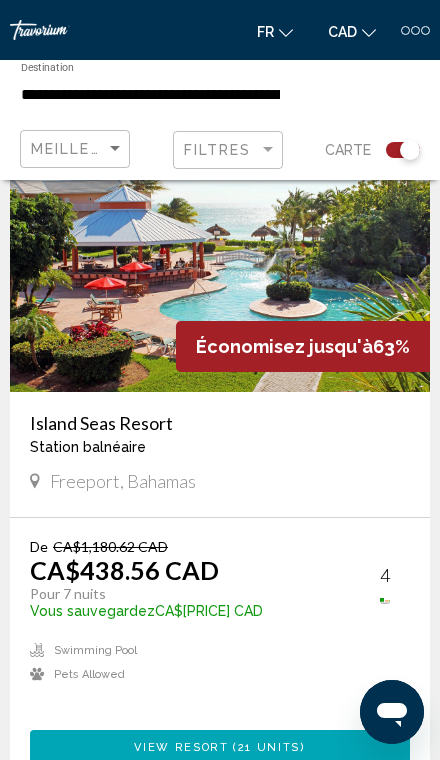 scroll, scrollTop: 1388, scrollLeft: 0, axis: vertical 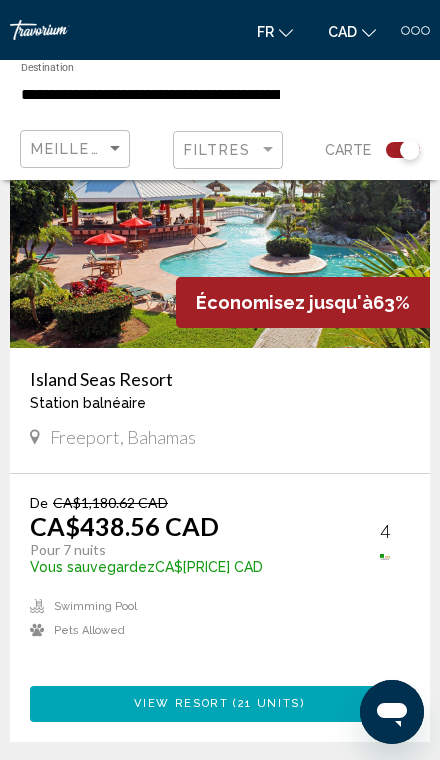click at bounding box center [220, 188] 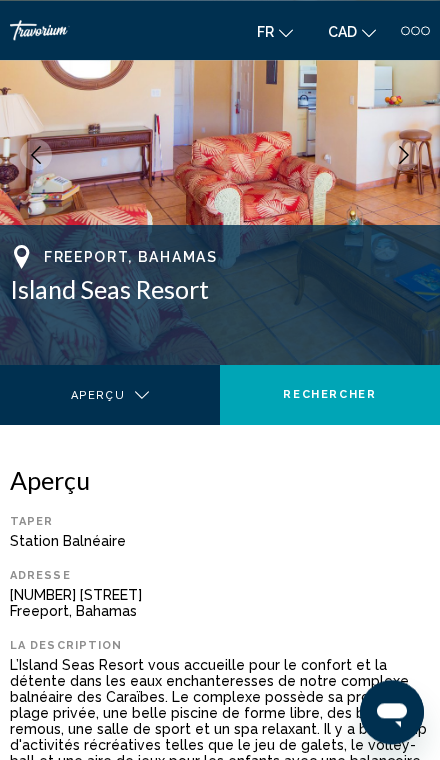 scroll, scrollTop: 0, scrollLeft: 0, axis: both 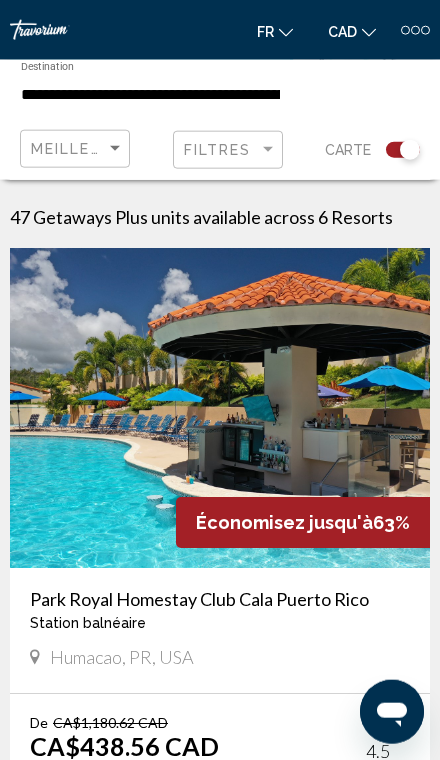 click on "**********" at bounding box center [150, 95] 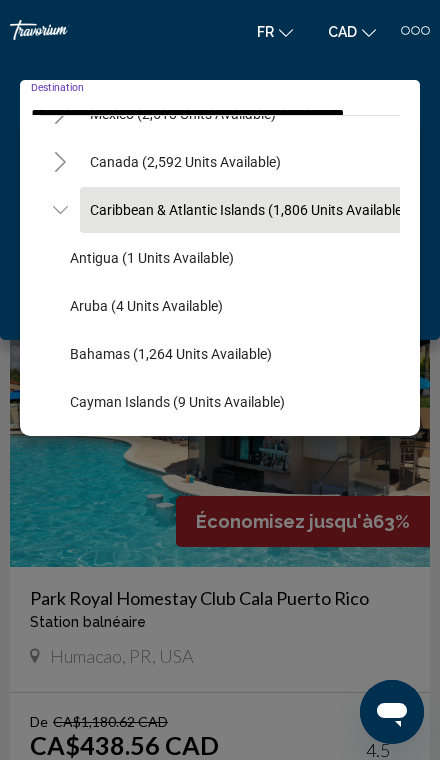 scroll, scrollTop: 131, scrollLeft: 0, axis: vertical 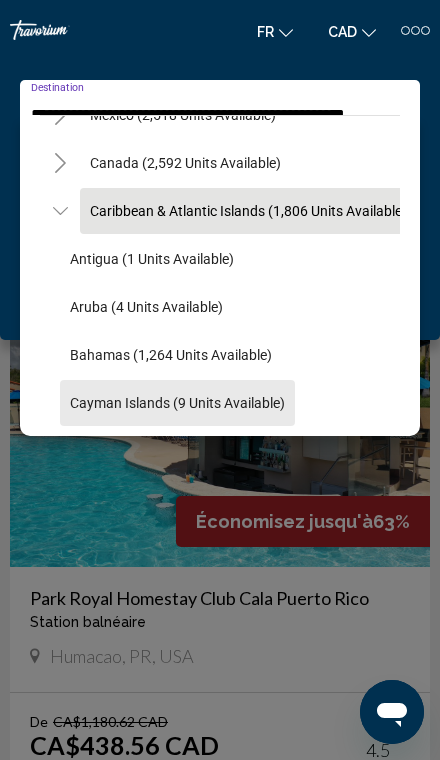 click on "Cayman Islands (9 units available)" 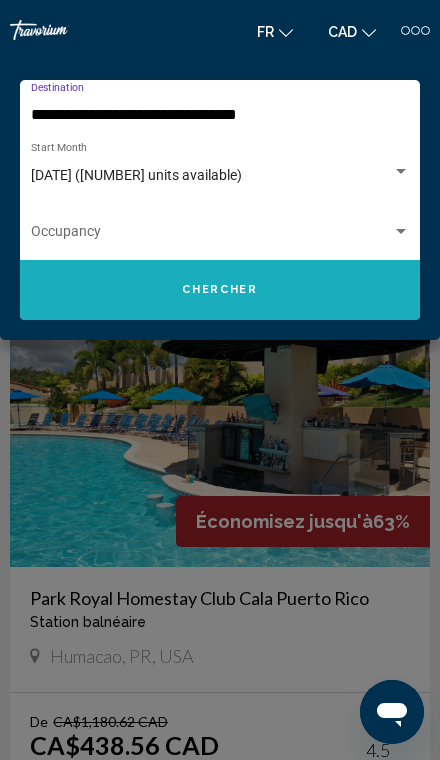 click on "Chercher" 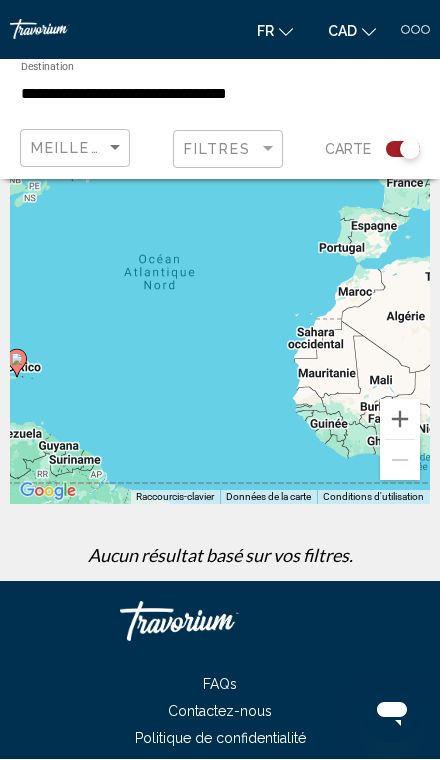 scroll, scrollTop: 0, scrollLeft: 0, axis: both 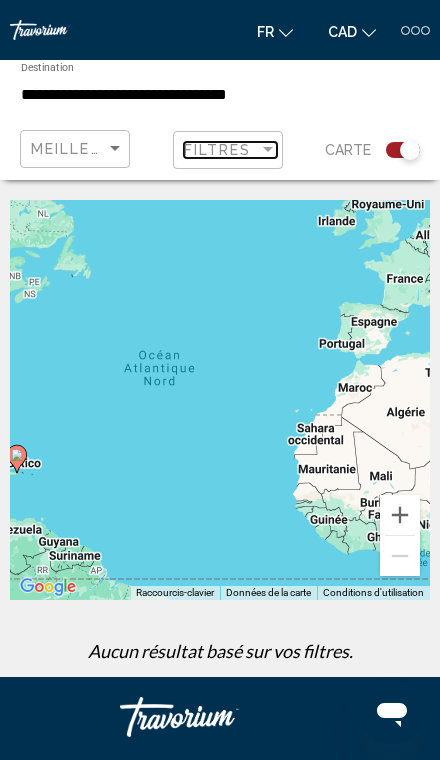 click on "Filtres" at bounding box center (221, 150) 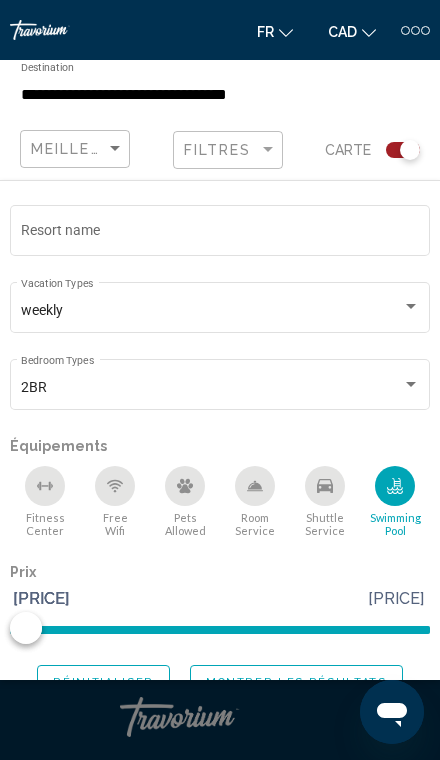 click on "2BR" at bounding box center [220, 388] 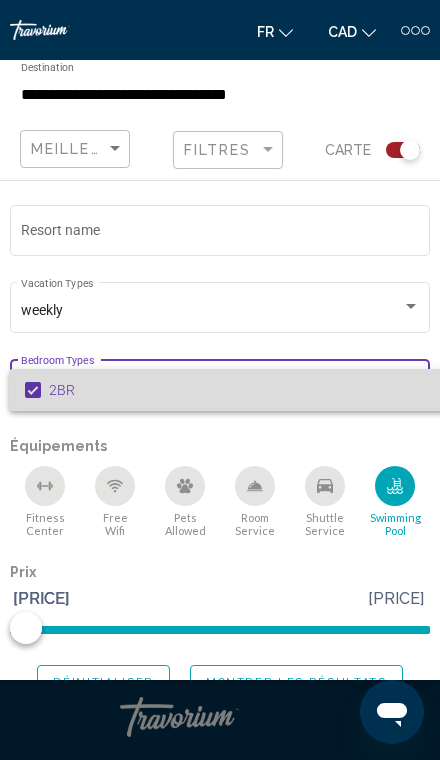 click on "2BR" at bounding box center (252, 390) 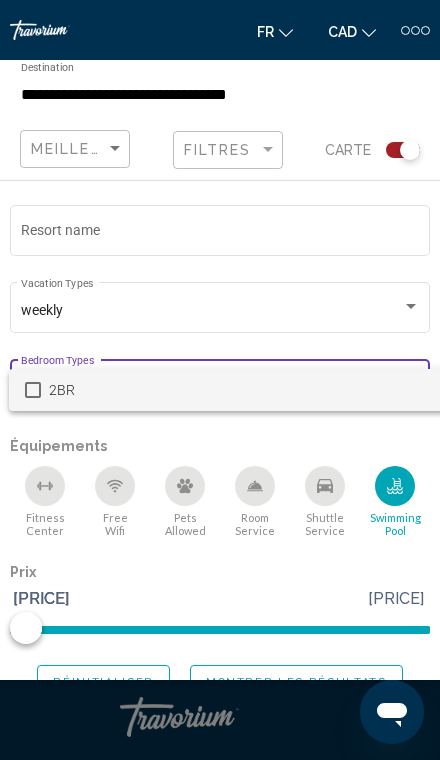 click at bounding box center [220, 380] 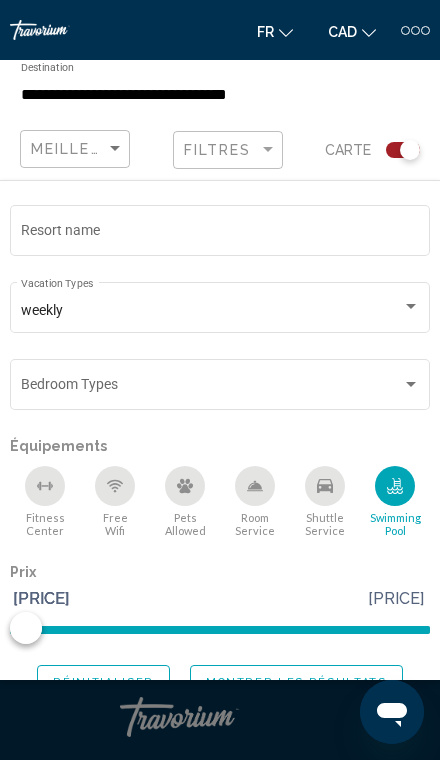 click on "Montrer les résultats" 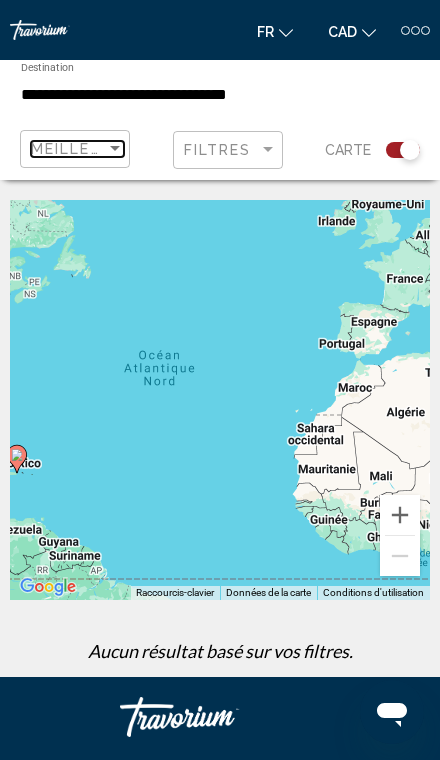 click on "Meilleures affaires" at bounding box center (68, 149) 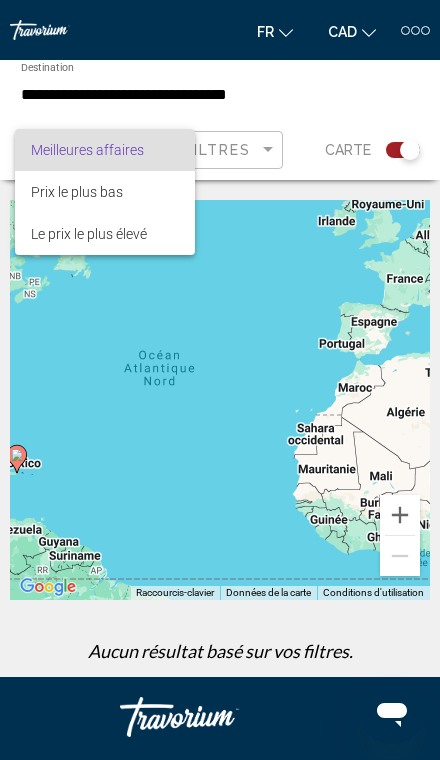 click at bounding box center [220, 380] 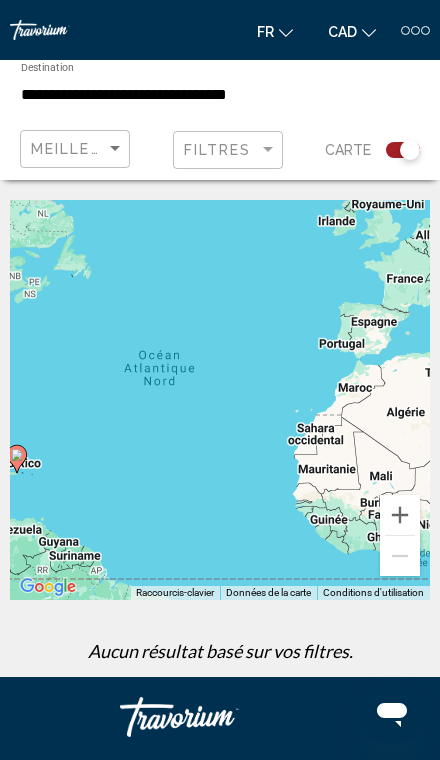 click on "**********" at bounding box center [150, 95] 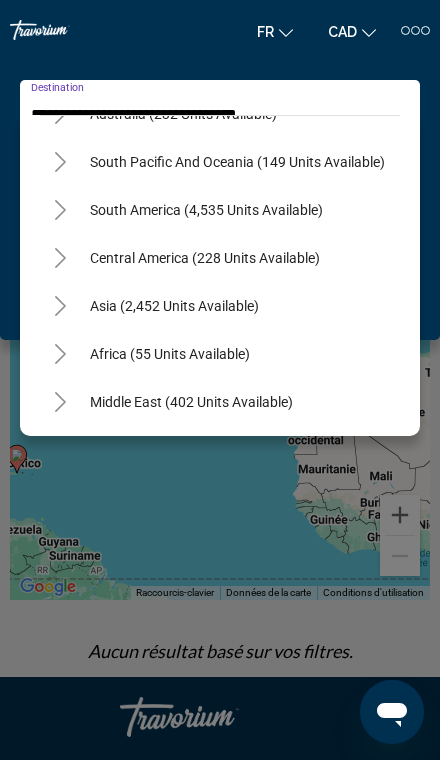 scroll, scrollTop: 756, scrollLeft: 0, axis: vertical 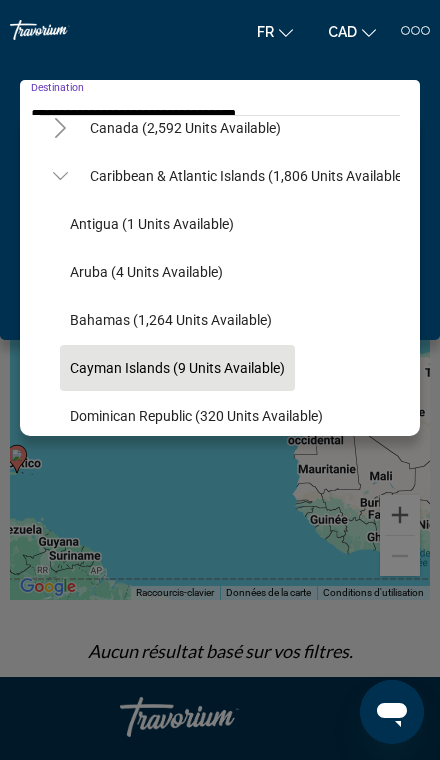click on "Bahamas (1,264 units available)" 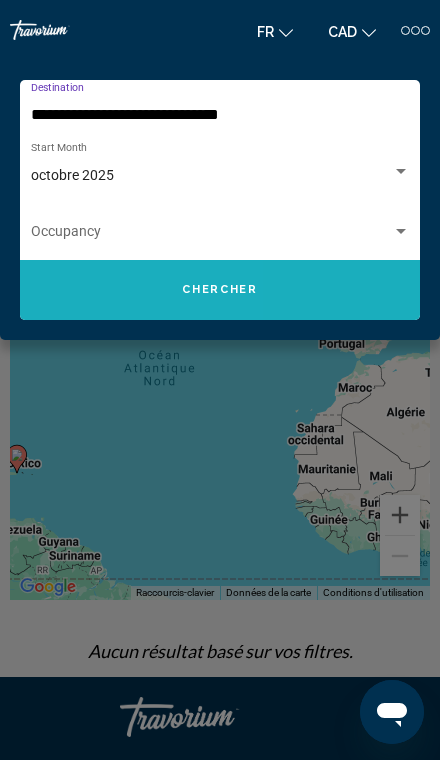 click on "Chercher" 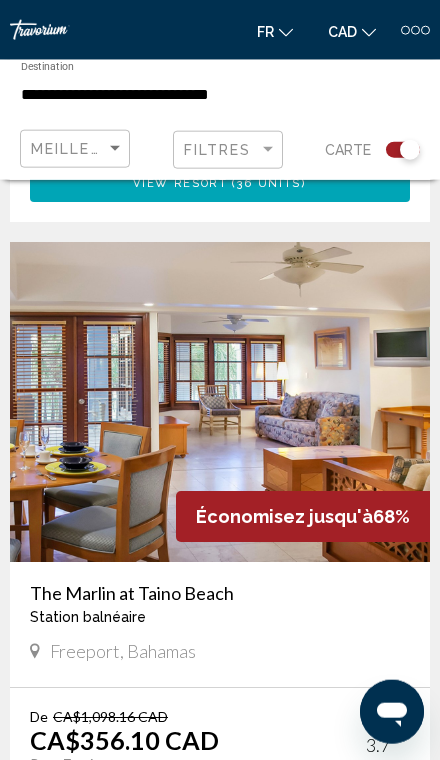 scroll, scrollTop: 1903, scrollLeft: 0, axis: vertical 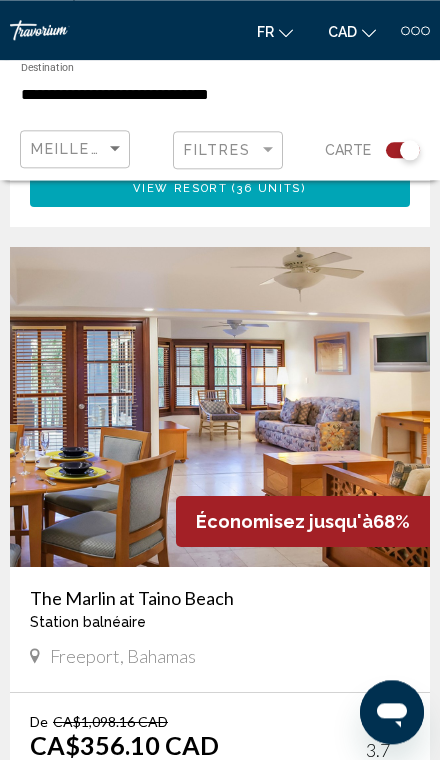 click at bounding box center [220, 407] 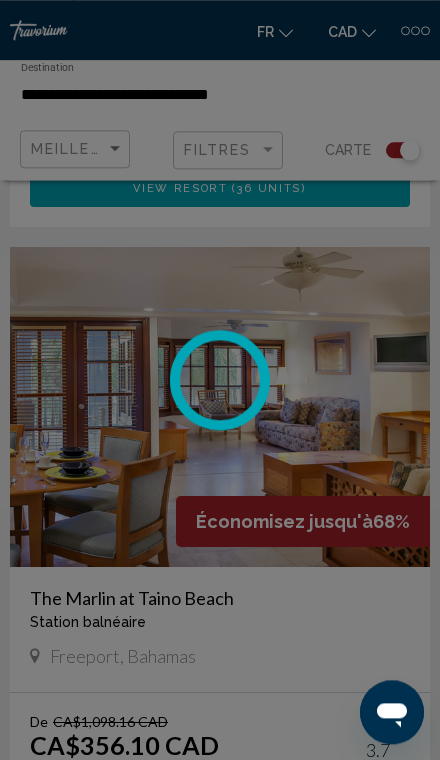 scroll, scrollTop: 1903, scrollLeft: 0, axis: vertical 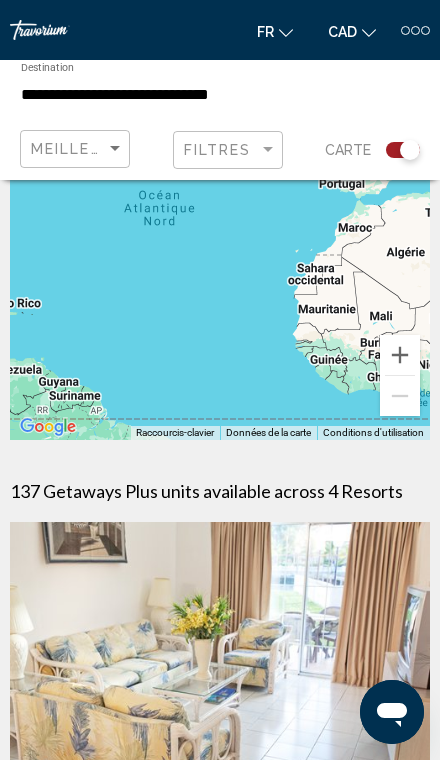 click on "**********" at bounding box center (150, 95) 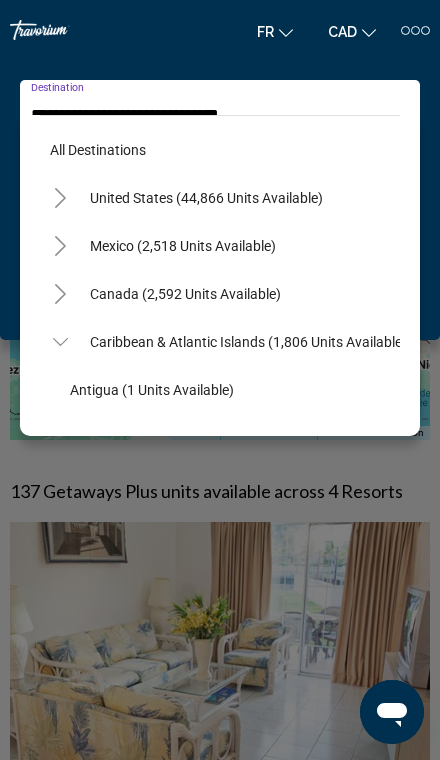 scroll, scrollTop: 215, scrollLeft: 0, axis: vertical 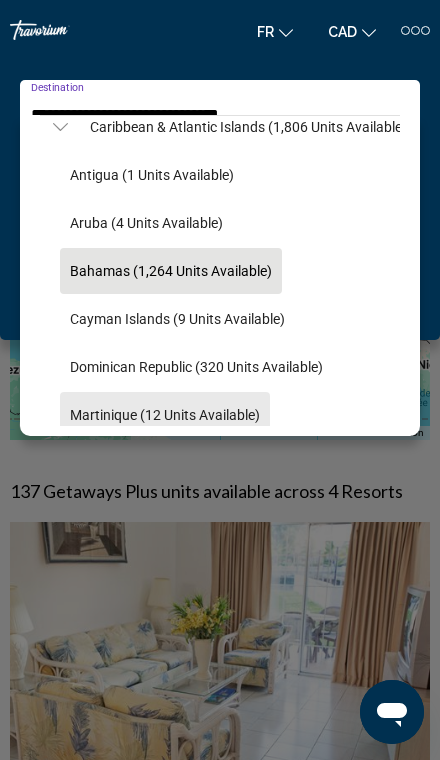 click on "Martinique (12 units available)" 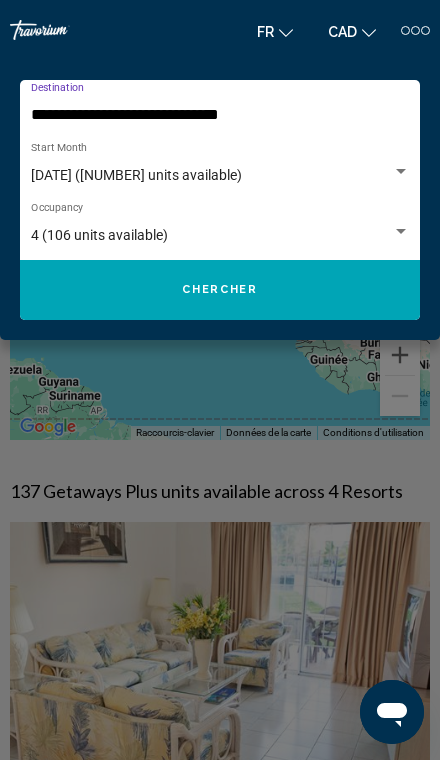 click on "Chercher" 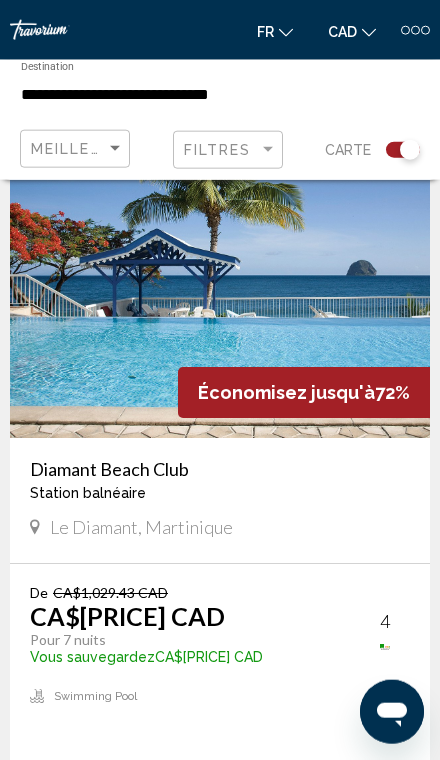 scroll, scrollTop: 557, scrollLeft: 0, axis: vertical 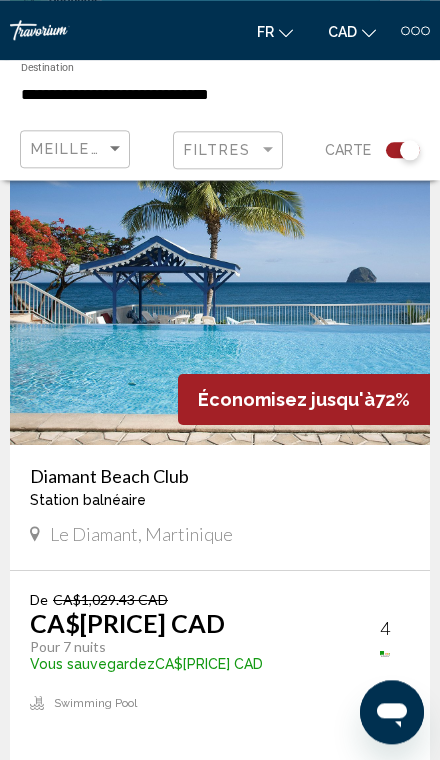 click at bounding box center (220, 285) 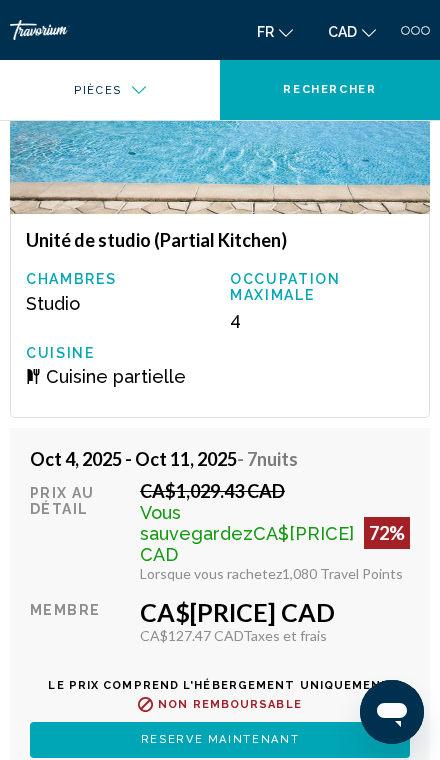 scroll, scrollTop: 3496, scrollLeft: 0, axis: vertical 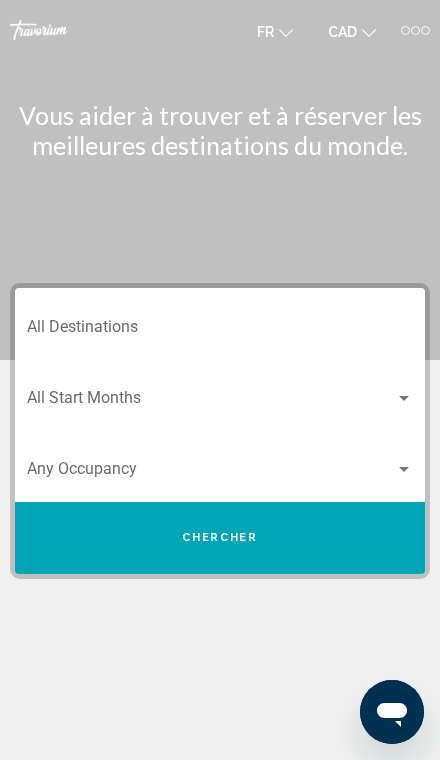 click on "Destination All Destinations" at bounding box center (220, 324) 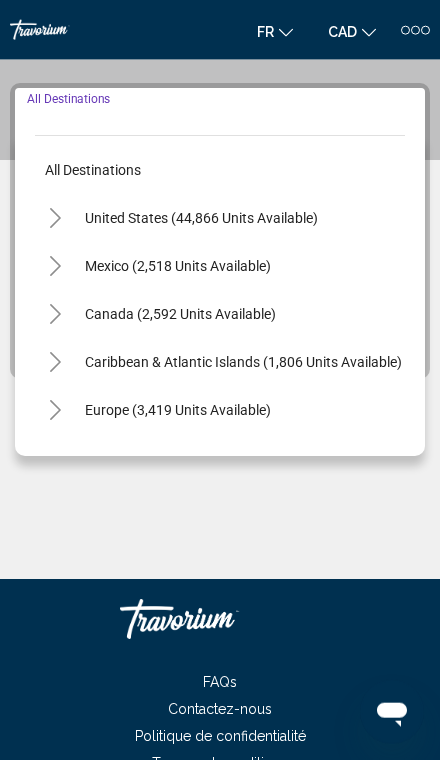 scroll, scrollTop: 218, scrollLeft: 0, axis: vertical 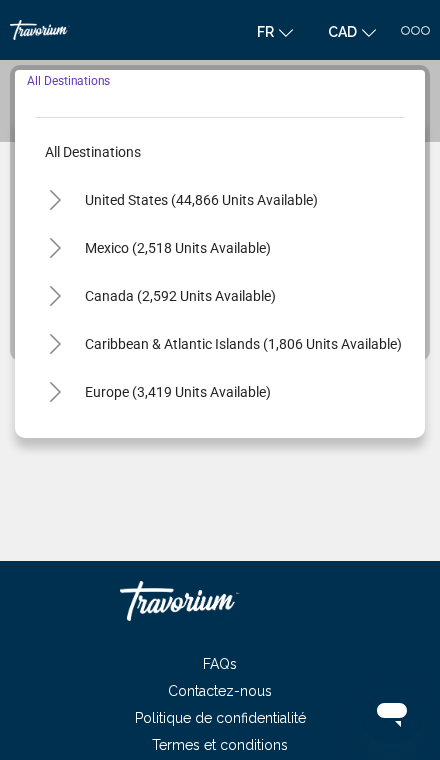 click at bounding box center (220, 486) 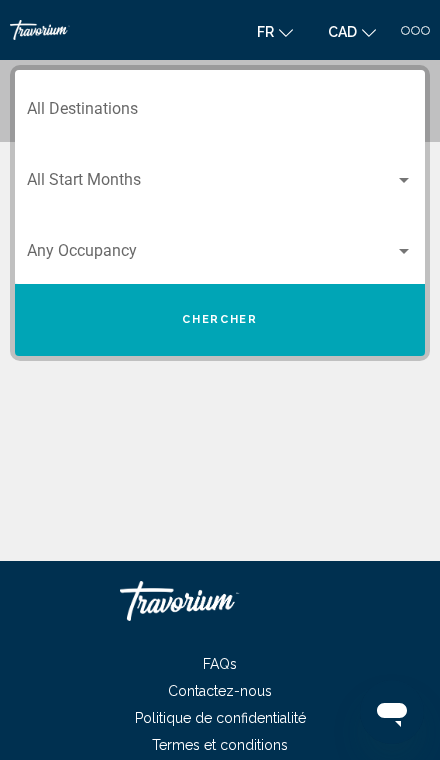 click 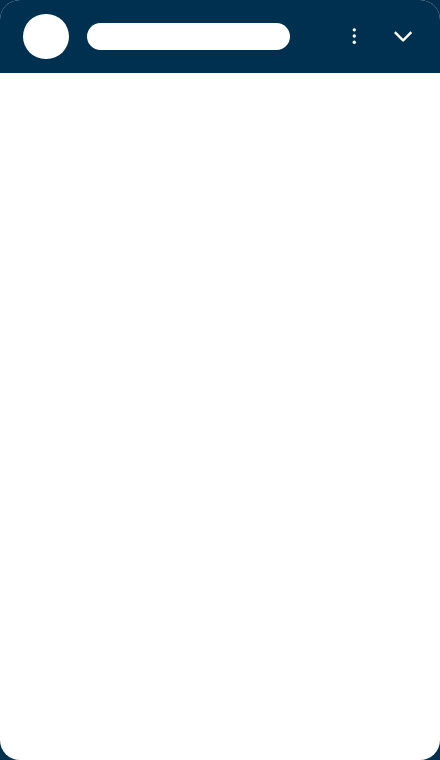 scroll, scrollTop: 0, scrollLeft: 0, axis: both 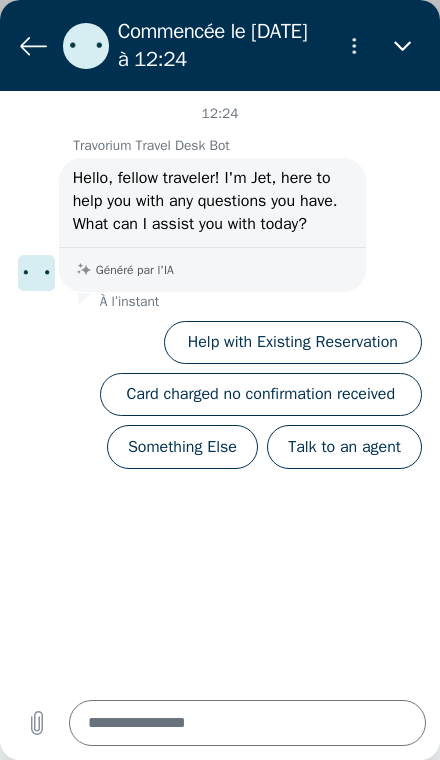 click on "Talk to an agent" at bounding box center [344, 446] 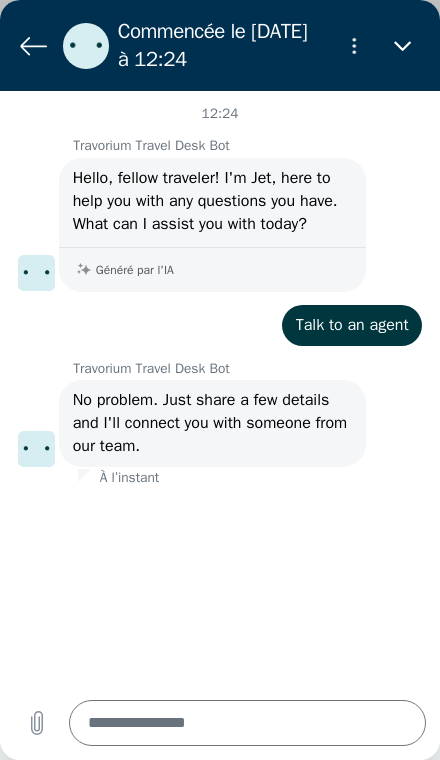type on "*" 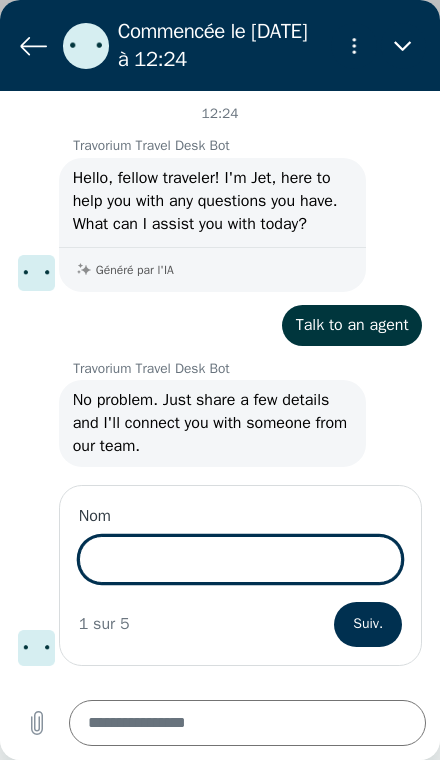 click on "Nom" at bounding box center (241, 560) 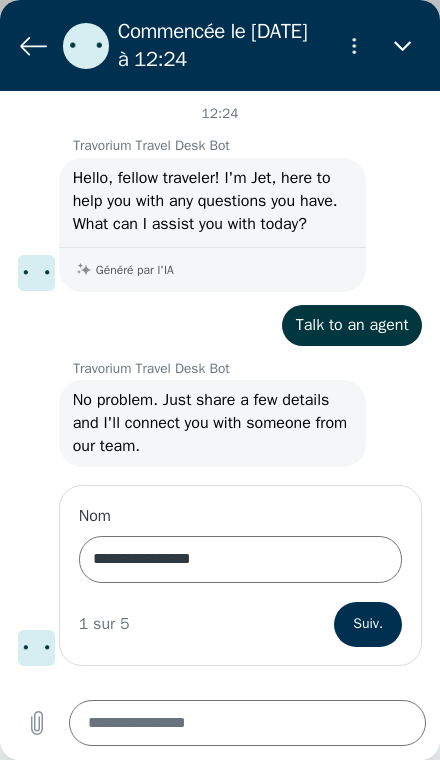 click on "**********" at bounding box center [241, 560] 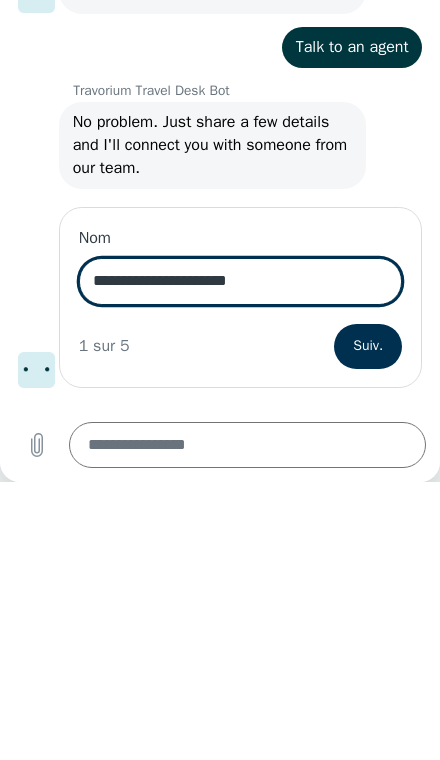 type on "**********" 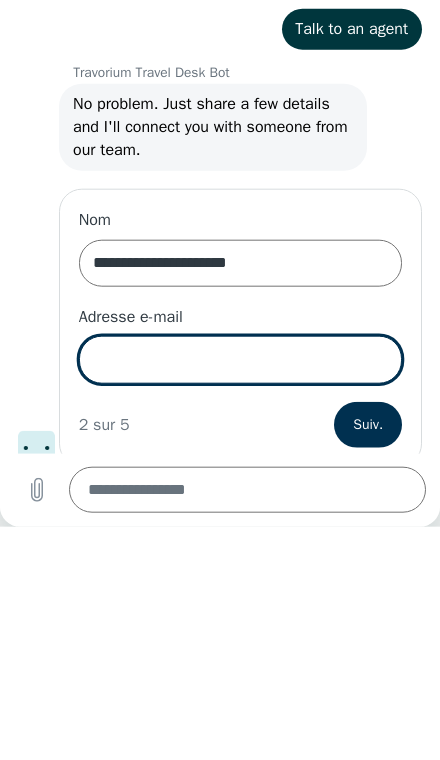 scroll, scrollTop: 69, scrollLeft: 0, axis: vertical 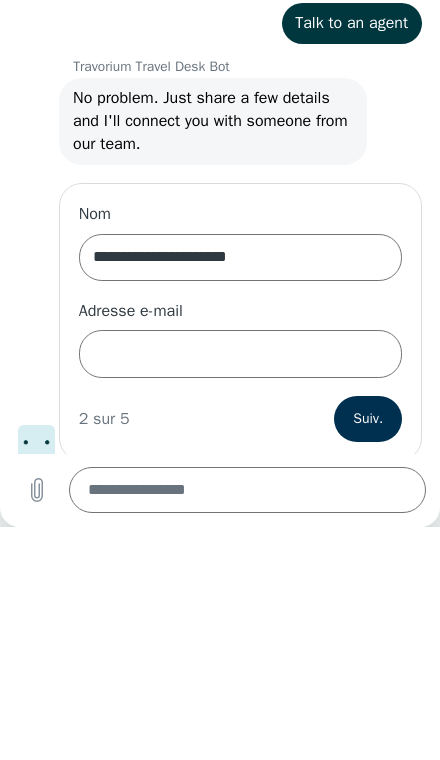 type on "*" 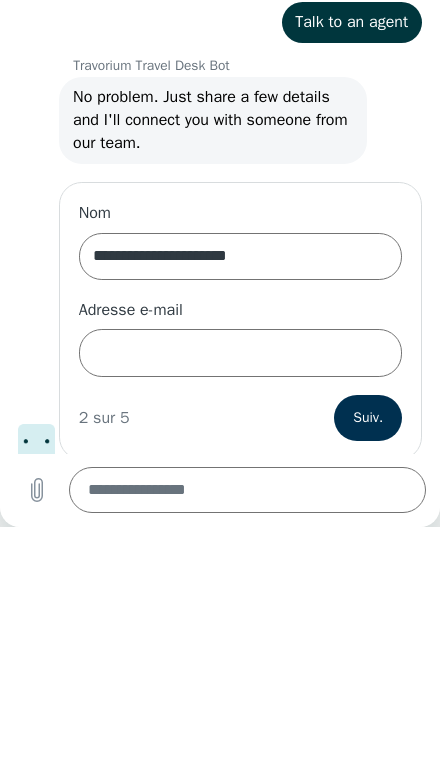 scroll, scrollTop: 69, scrollLeft: 0, axis: vertical 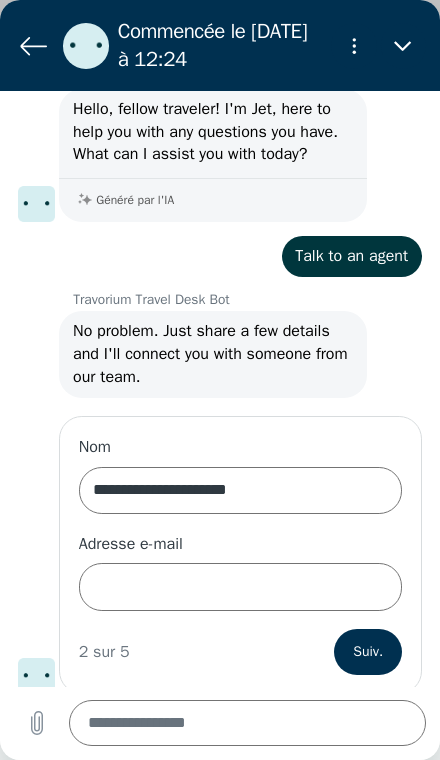 click on "Adresse e-mail" at bounding box center (241, 587) 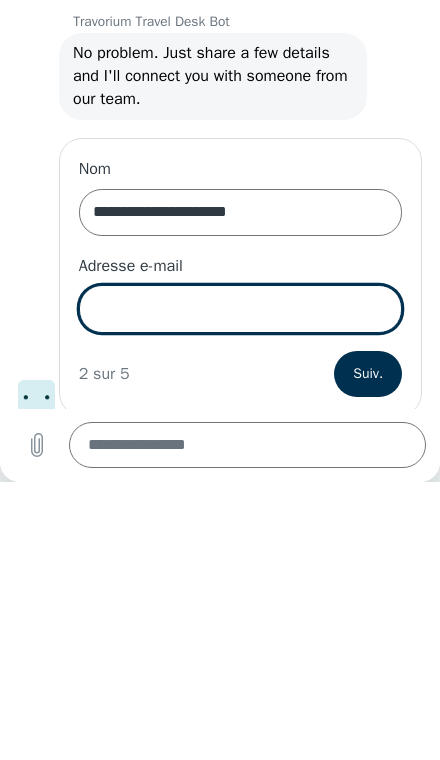 type on "**********" 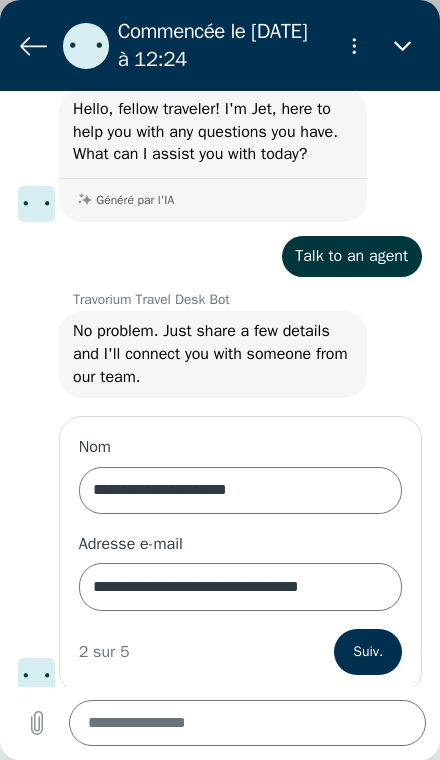 click on "Suiv." at bounding box center [368, 652] 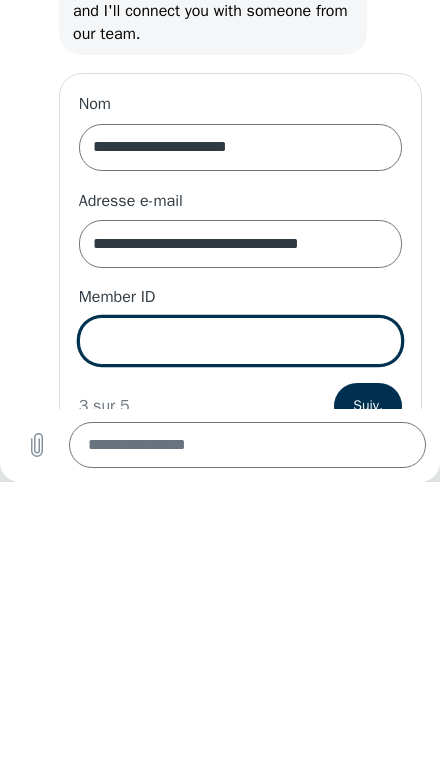 scroll, scrollTop: 165, scrollLeft: 0, axis: vertical 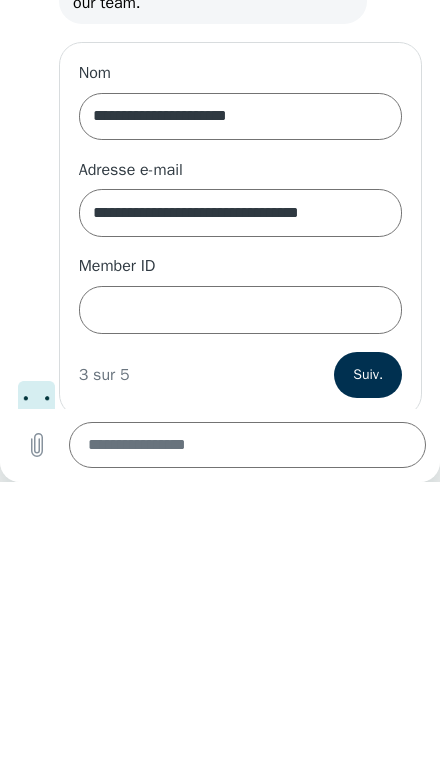 click on "**********" 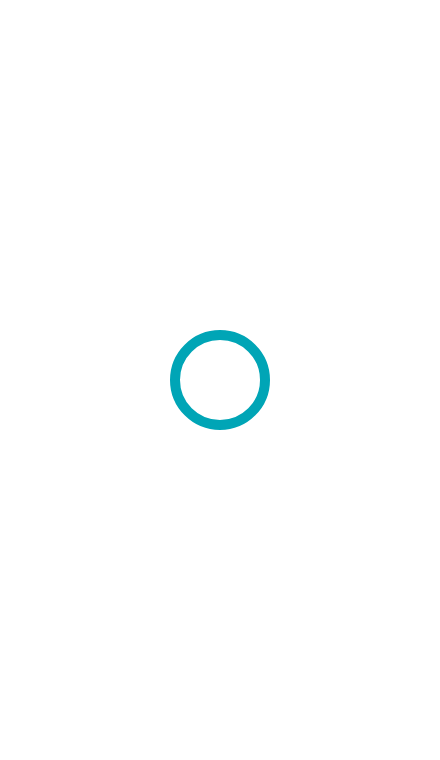scroll, scrollTop: 0, scrollLeft: 0, axis: both 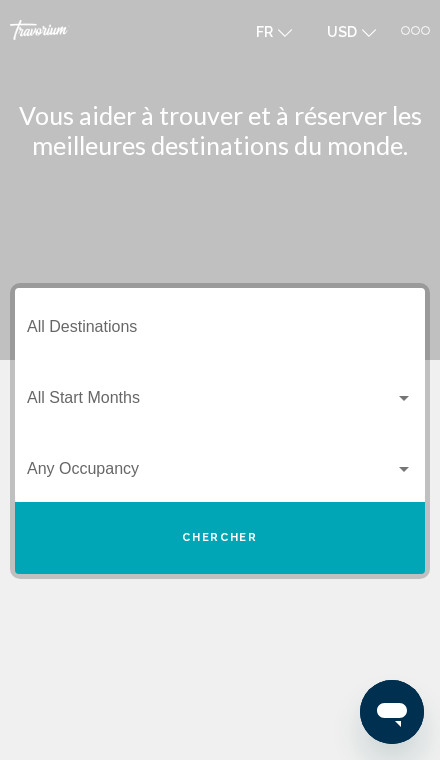 click on "Destination All Destinations" at bounding box center [220, 331] 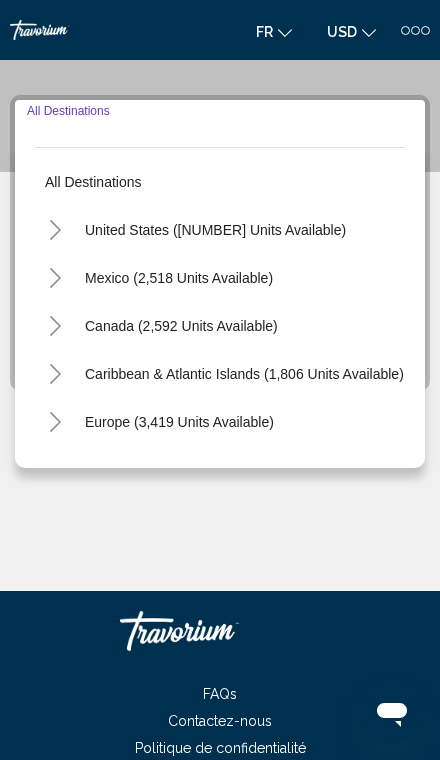 scroll, scrollTop: 218, scrollLeft: 0, axis: vertical 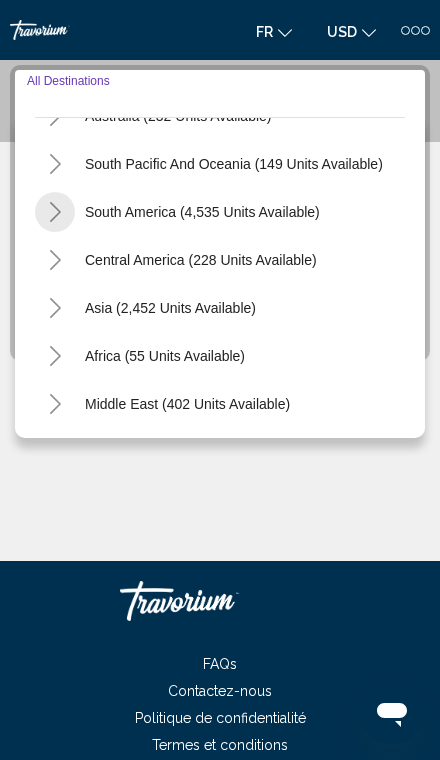 click 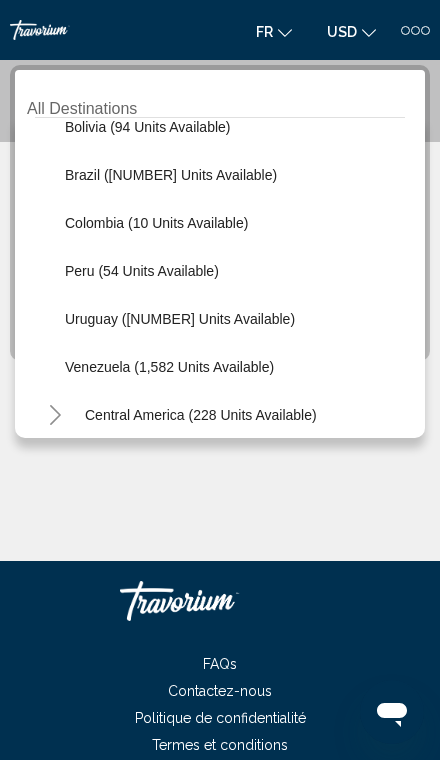 scroll, scrollTop: 503, scrollLeft: 0, axis: vertical 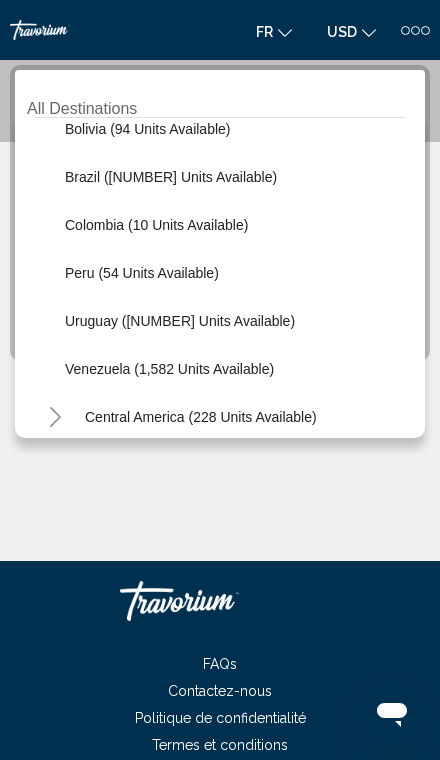 click on "Colombia (10 units available)" 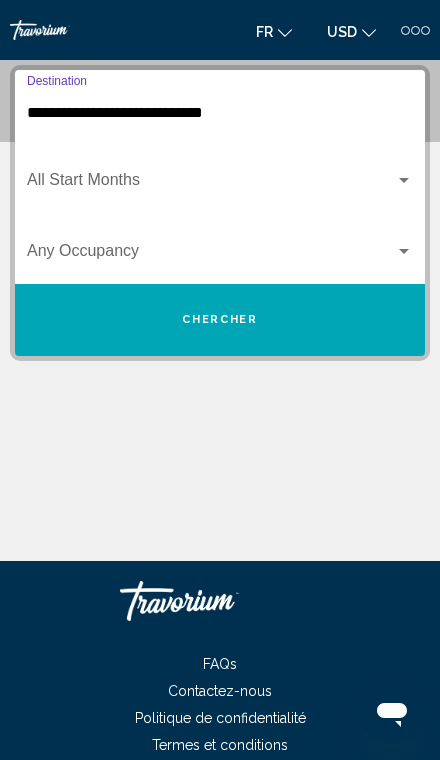 click at bounding box center (211, 184) 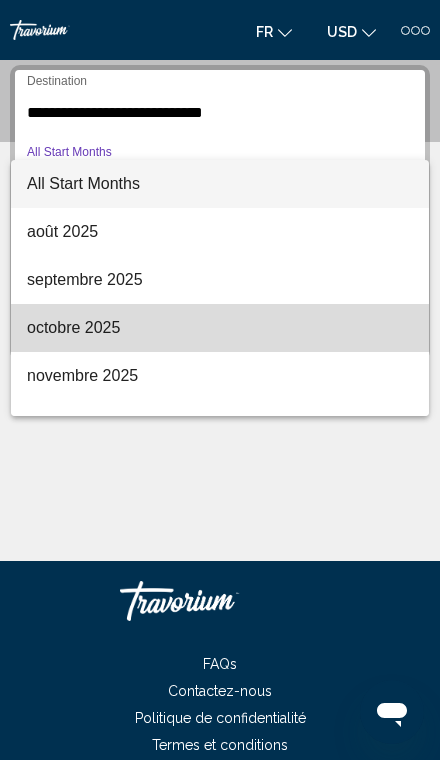click on "octobre 2025" at bounding box center (220, 328) 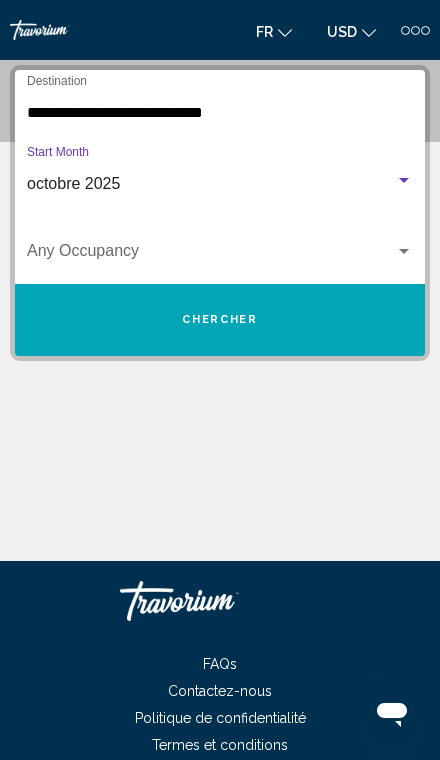 click on "Chercher" at bounding box center [220, 320] 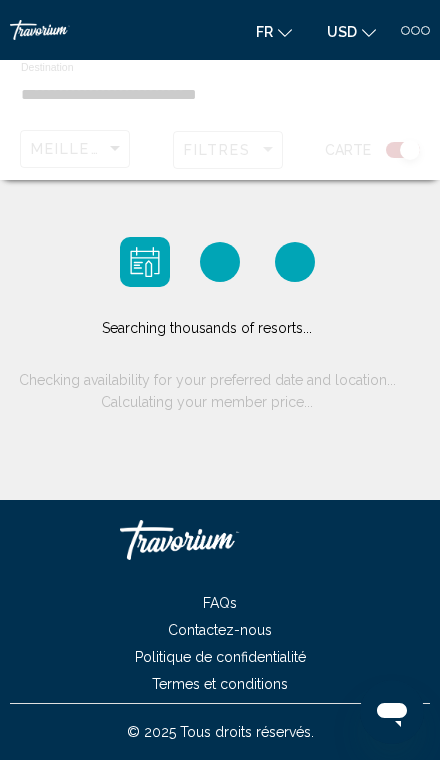 scroll, scrollTop: 0, scrollLeft: 0, axis: both 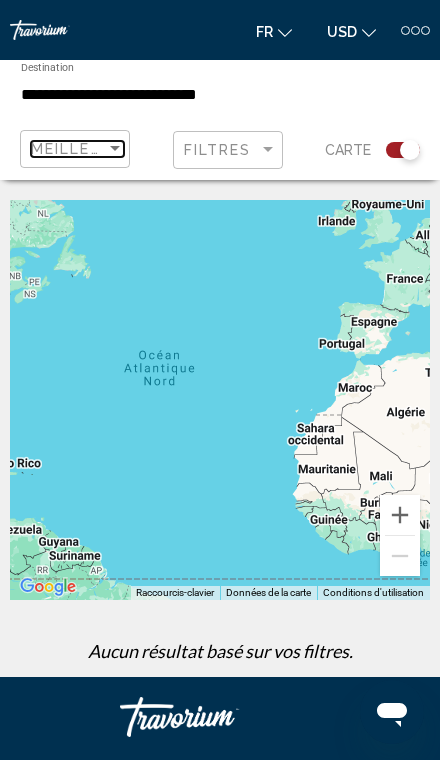 click at bounding box center (115, 149) 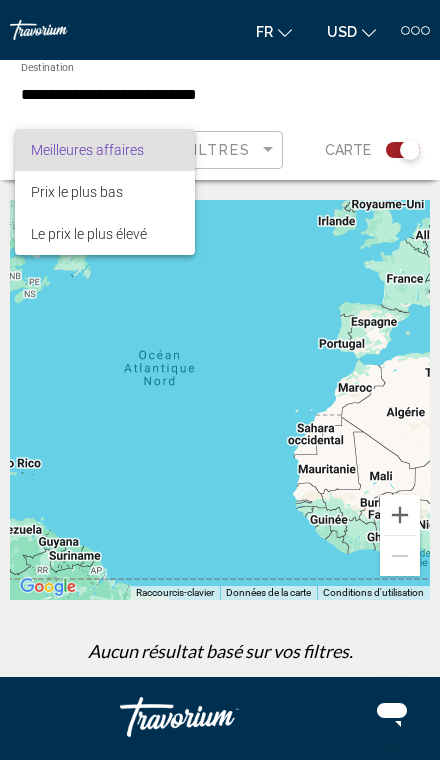 click at bounding box center [220, 380] 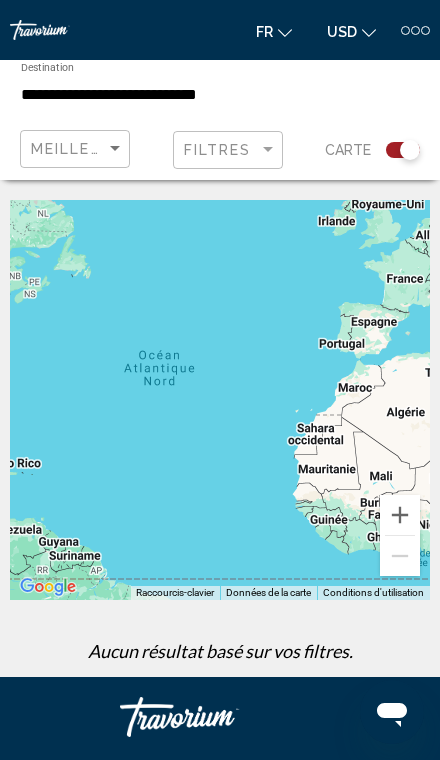 click on "**********" at bounding box center (150, 95) 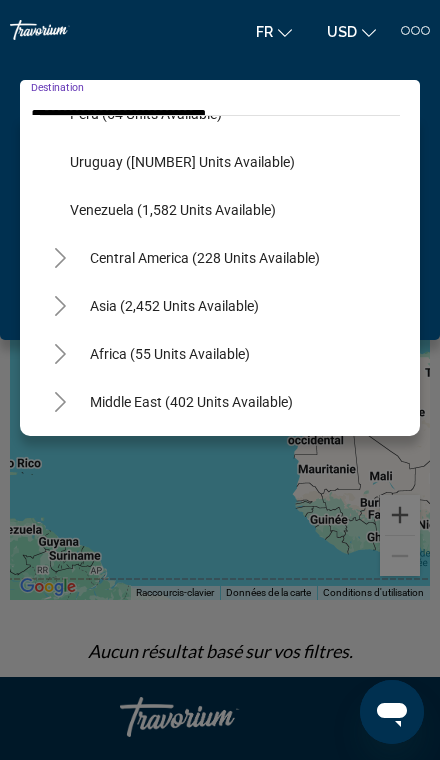 scroll, scrollTop: 660, scrollLeft: 0, axis: vertical 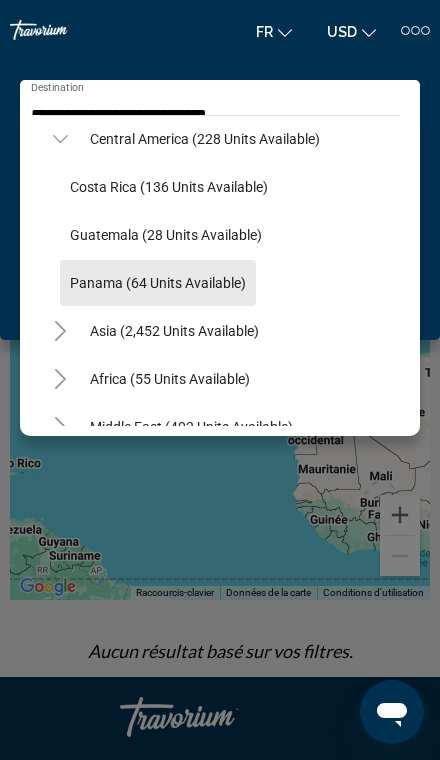 click on "Panama (64 units available)" 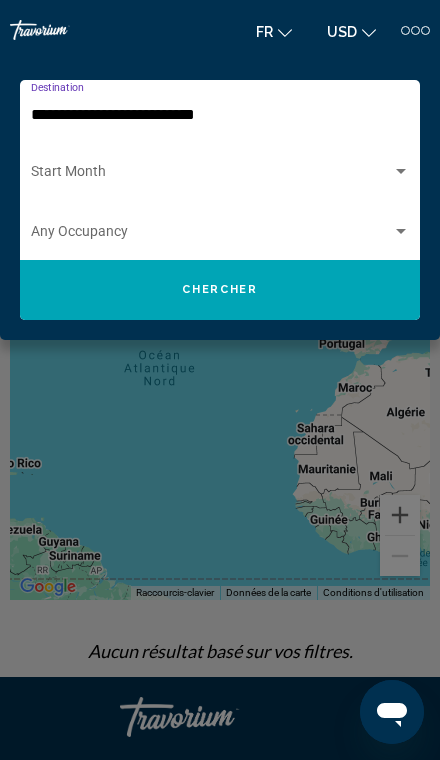 click on "Chercher" 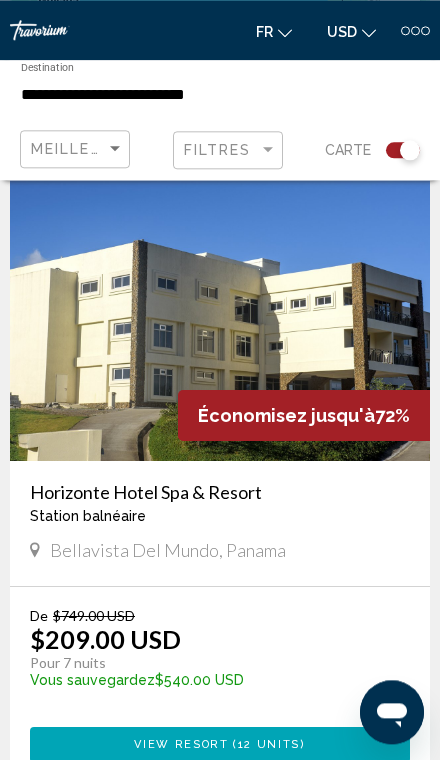 scroll, scrollTop: 539, scrollLeft: 0, axis: vertical 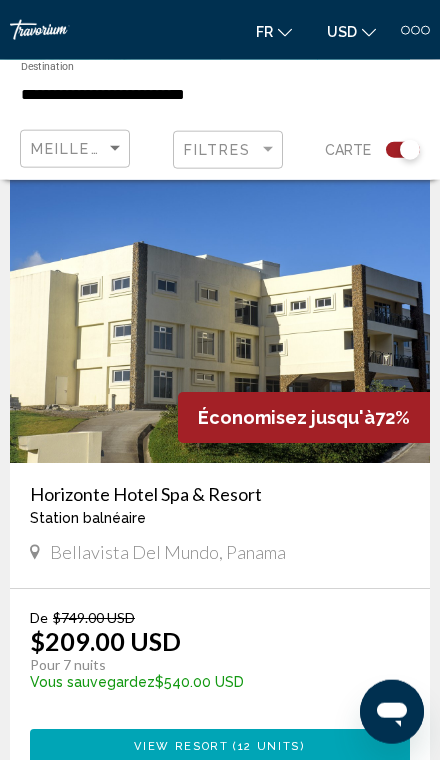 click at bounding box center [220, 303] 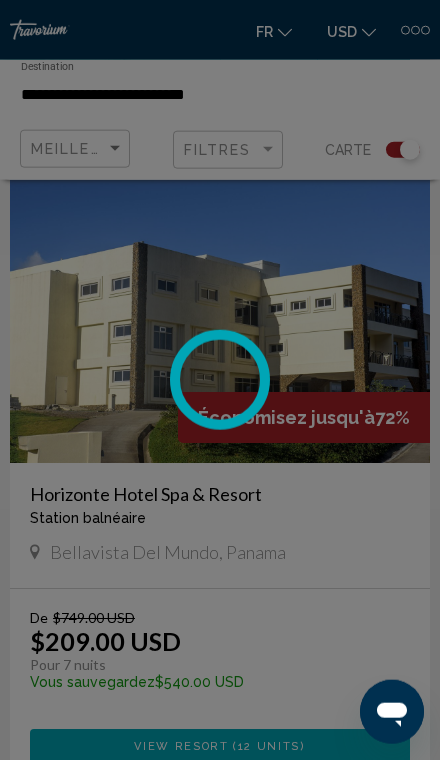 scroll, scrollTop: 540, scrollLeft: 0, axis: vertical 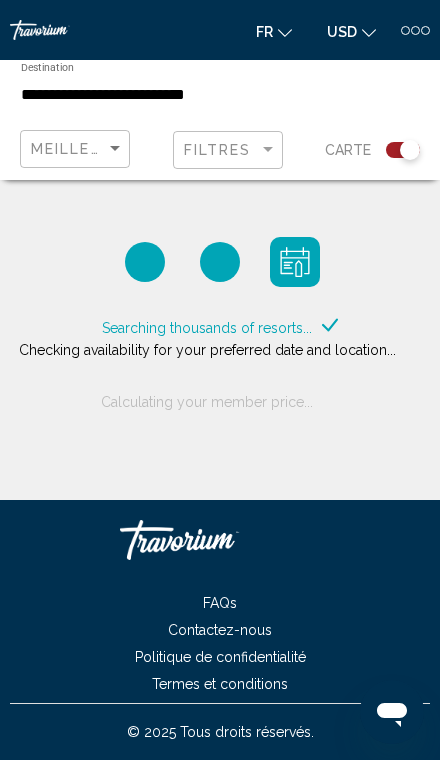 click on "**********" at bounding box center [150, 95] 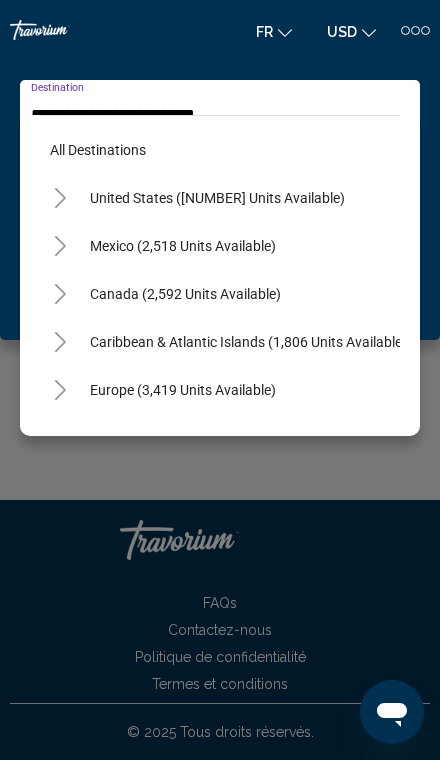 scroll, scrollTop: 455, scrollLeft: 0, axis: vertical 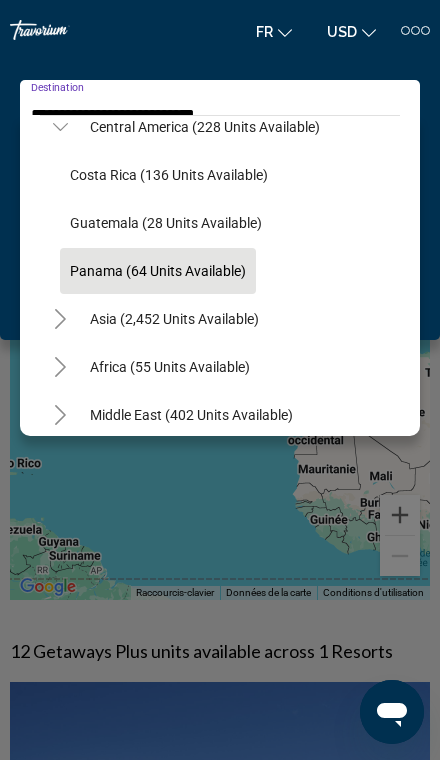 click on "Costa Rica (136 units available)" 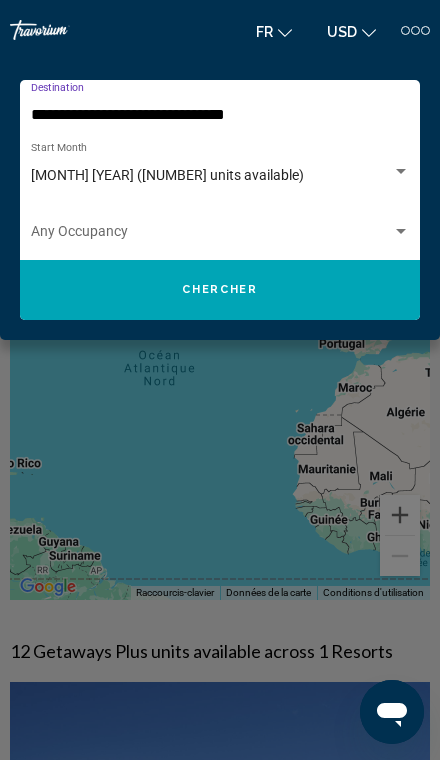 click on "Chercher" 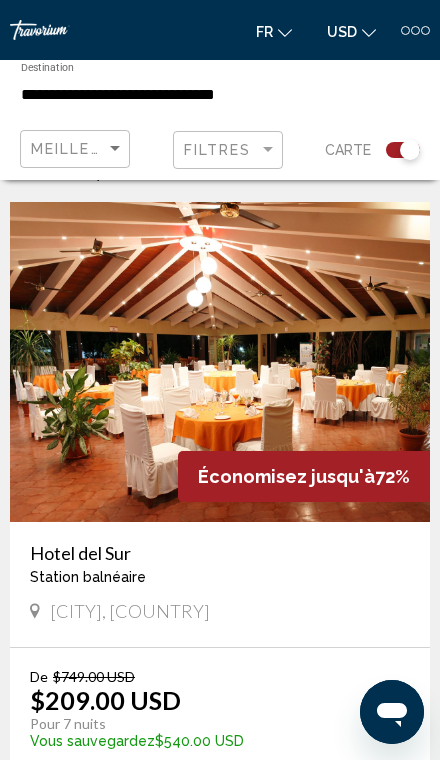 scroll, scrollTop: 513, scrollLeft: 0, axis: vertical 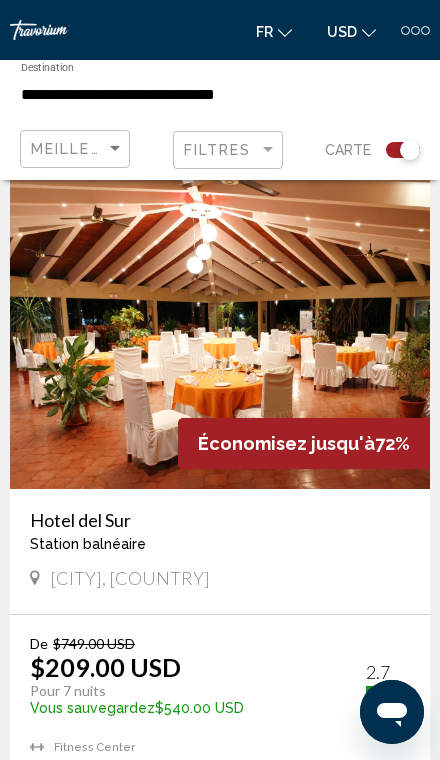 click on "USD
USD ($) MXN (Mex$) CAD (Can$) GBP (£) EUR (€) AUD (A$) NZD (NZ$) CNY (CN¥)" 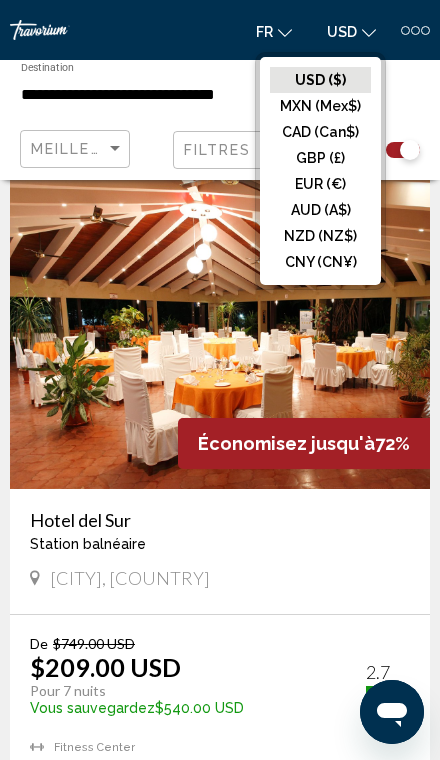 click on "CAD (Can$)" 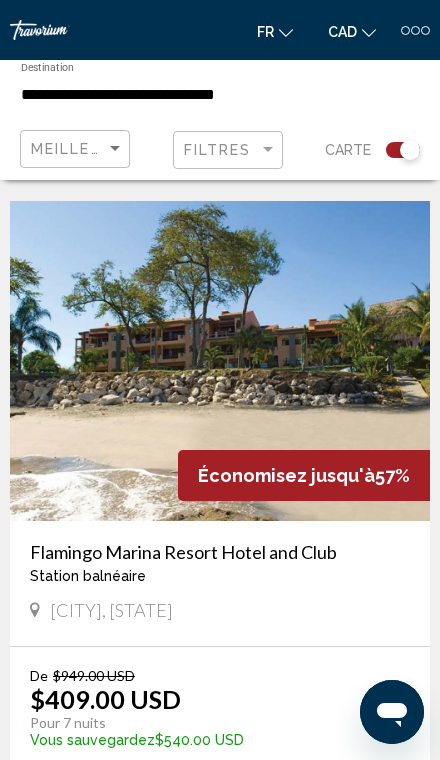 scroll, scrollTop: 1217, scrollLeft: 0, axis: vertical 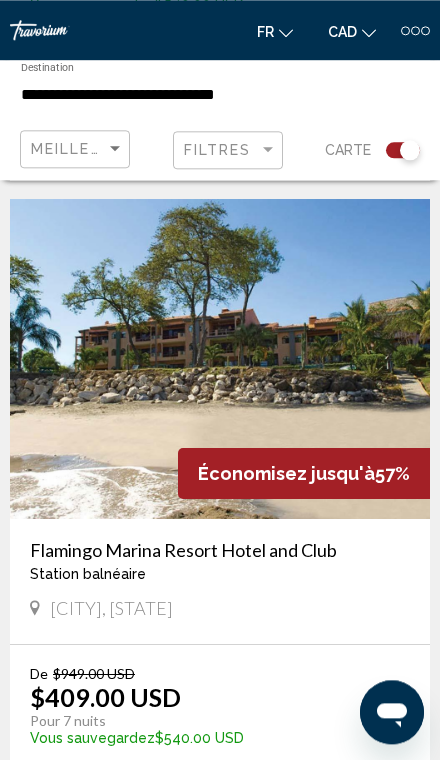 click at bounding box center [220, 359] 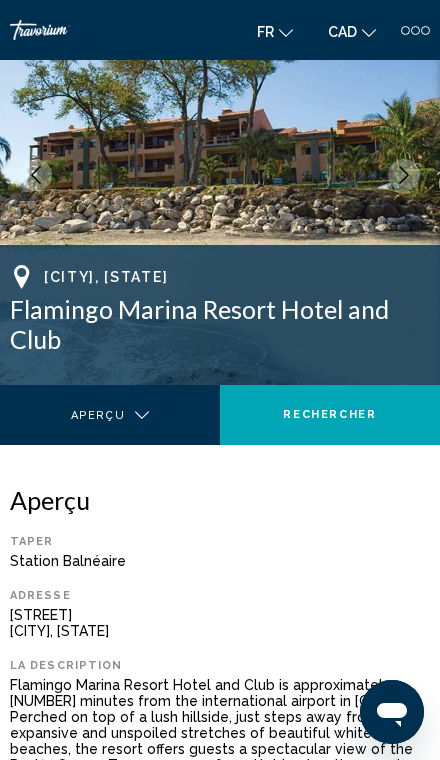 scroll, scrollTop: 20, scrollLeft: 0, axis: vertical 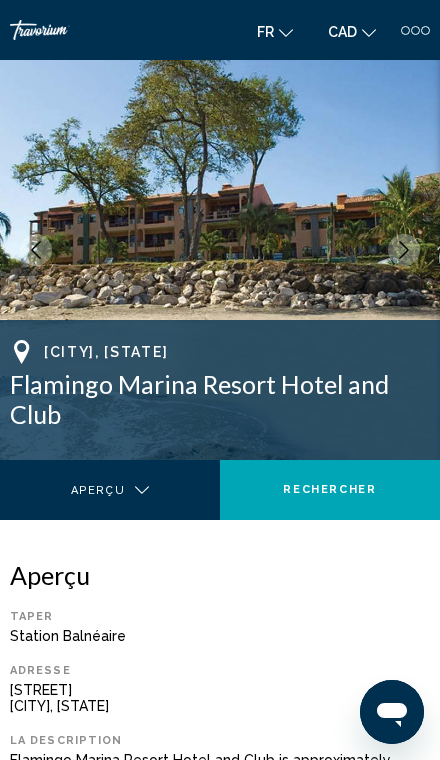 click 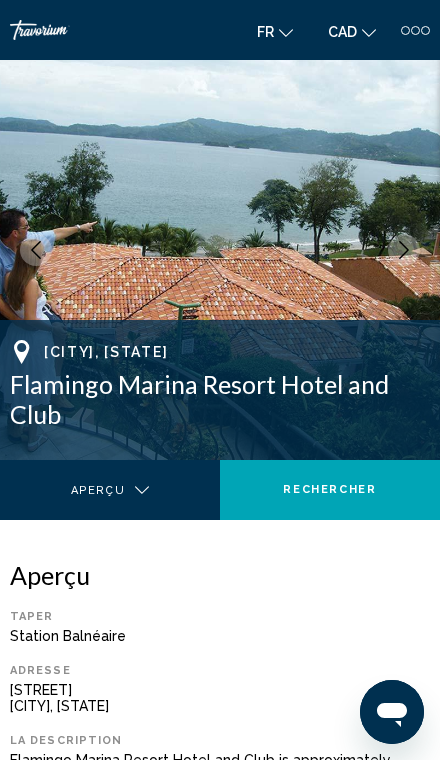 click 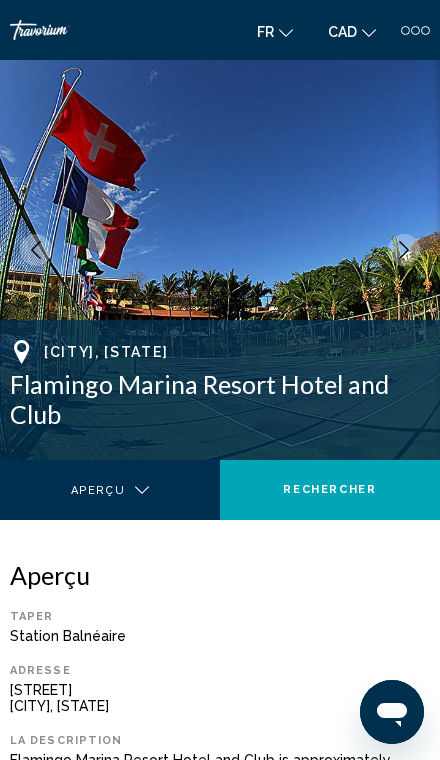 click 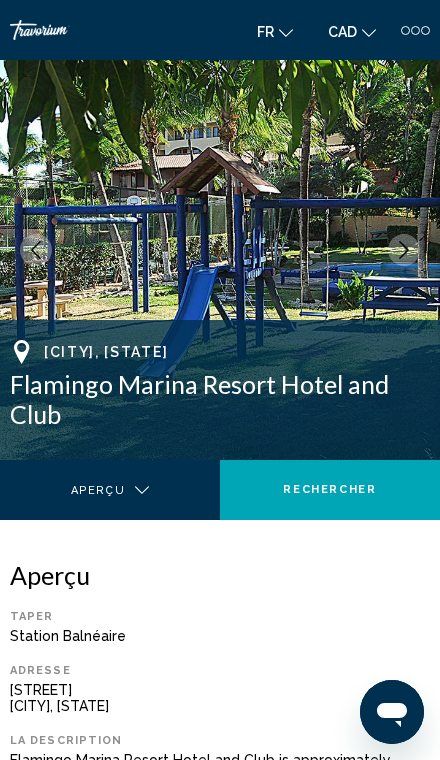 click 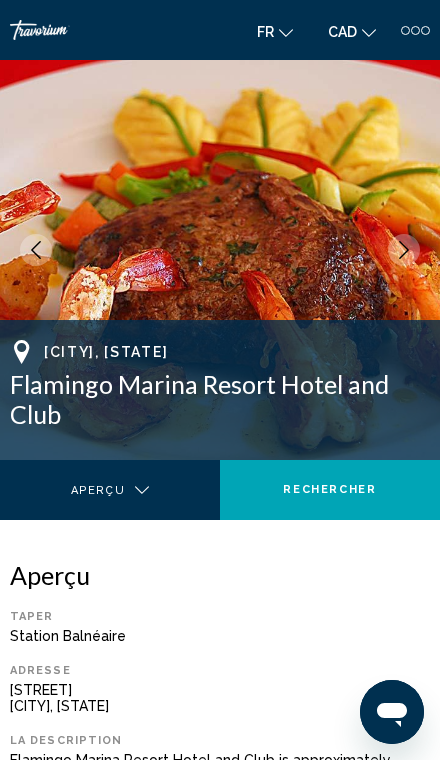 click at bounding box center [404, 250] 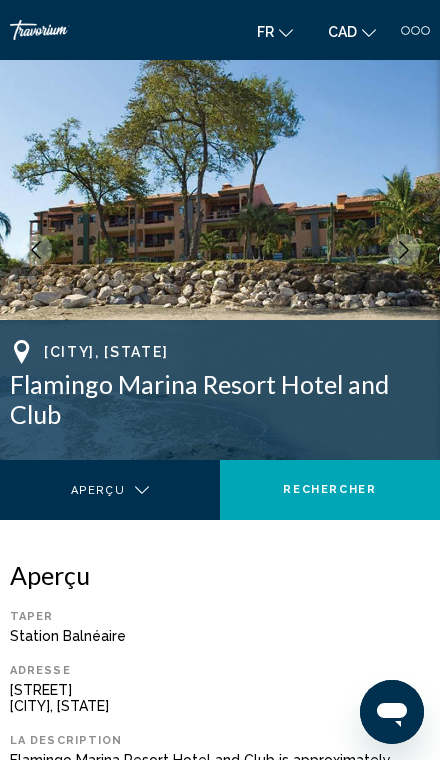 click 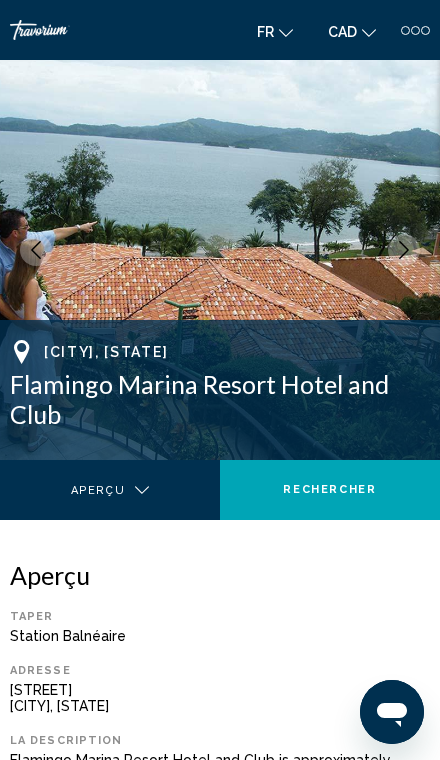 click 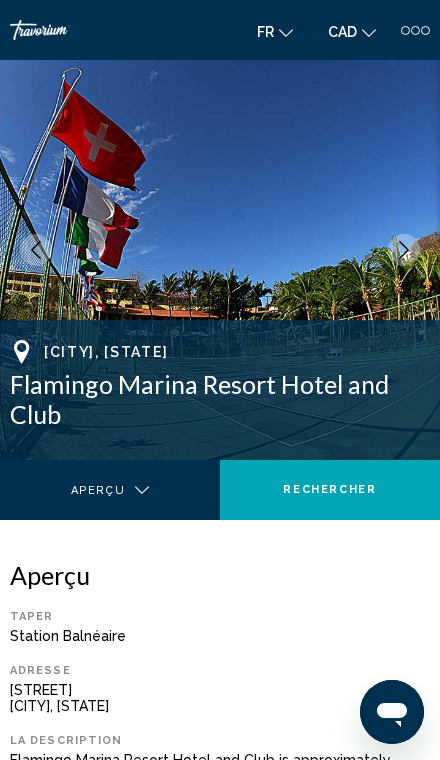 click 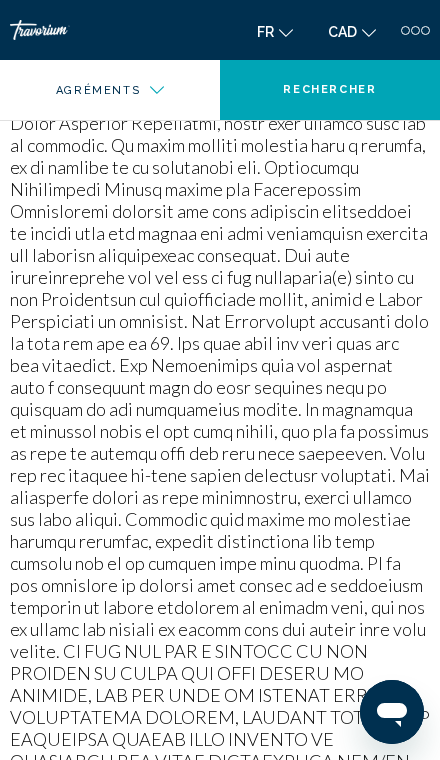 scroll, scrollTop: 1825, scrollLeft: 0, axis: vertical 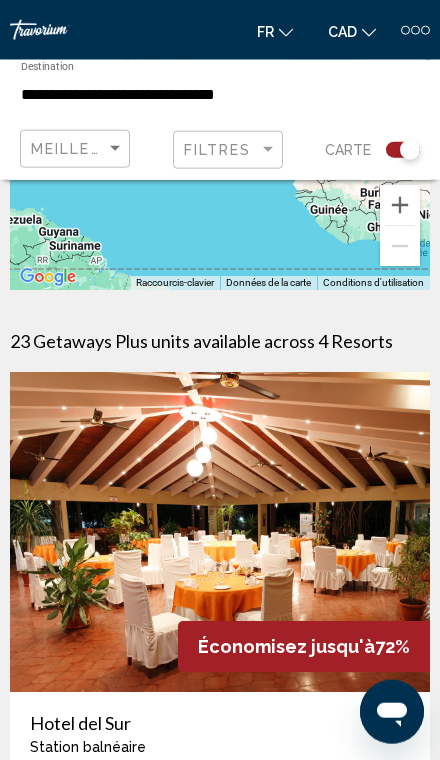 click on "**********" at bounding box center (150, 95) 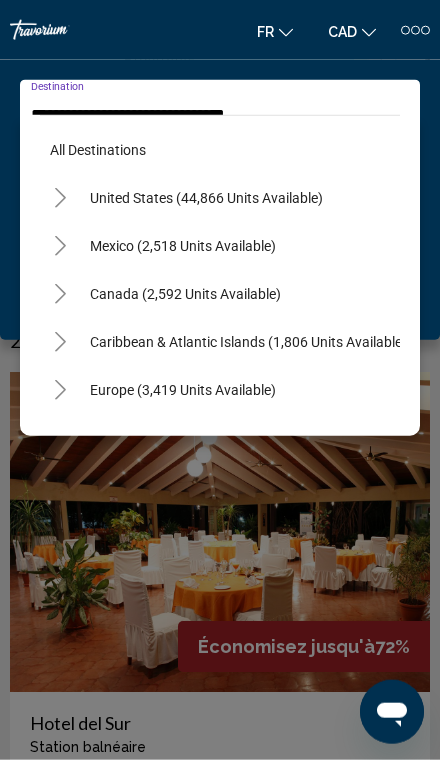 scroll, scrollTop: 311, scrollLeft: 0, axis: vertical 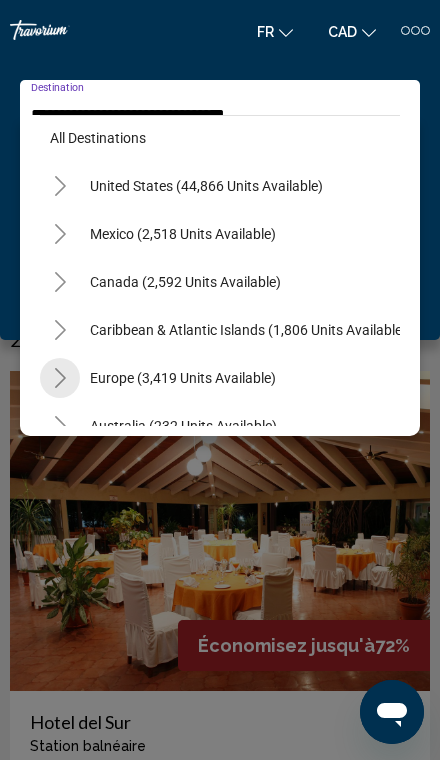 click 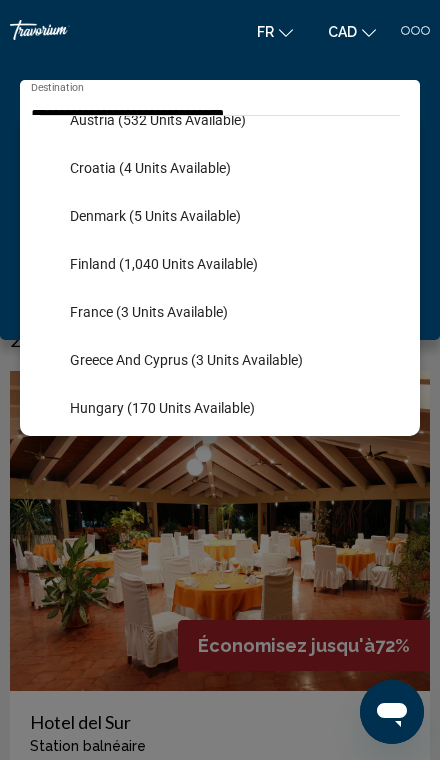 scroll, scrollTop: 366, scrollLeft: 0, axis: vertical 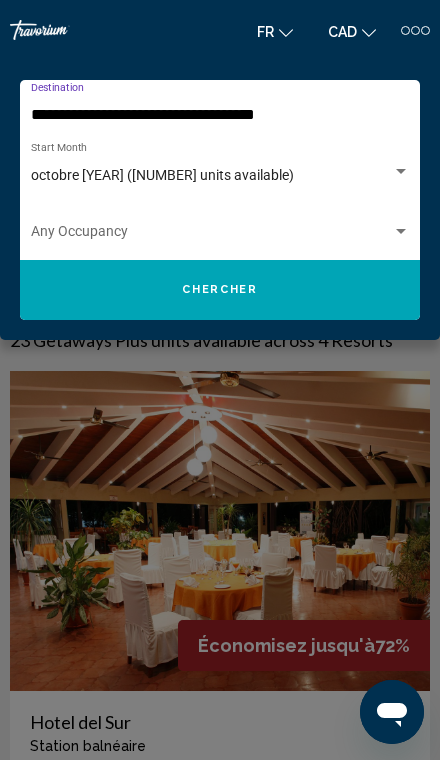 click on "Chercher" 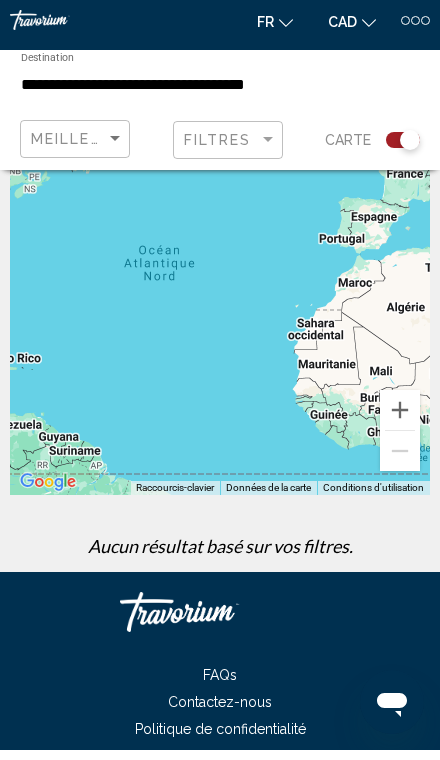 scroll, scrollTop: 0, scrollLeft: 0, axis: both 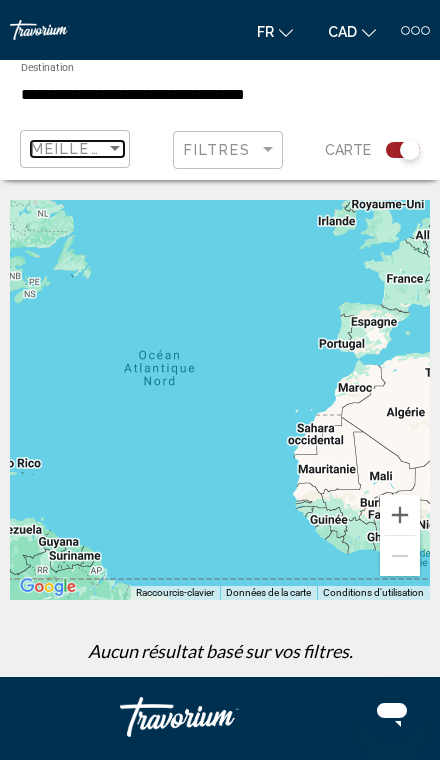 click at bounding box center (115, 149) 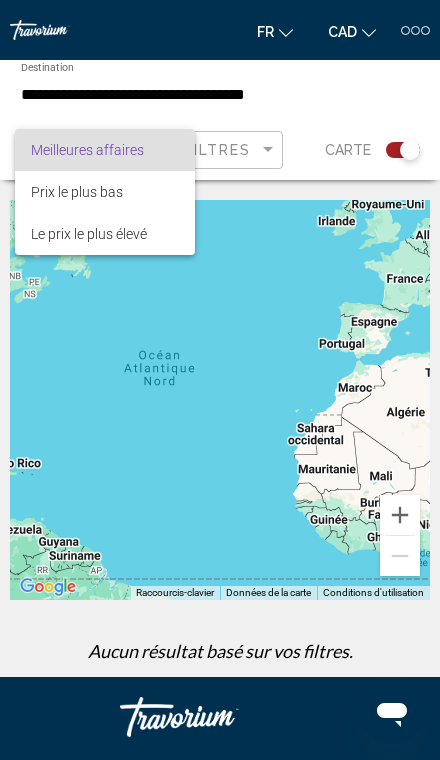 click at bounding box center [220, 380] 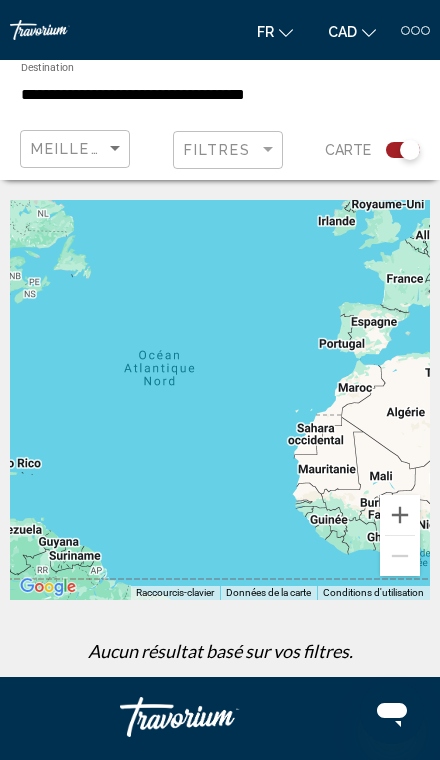 click on "**********" at bounding box center [150, 95] 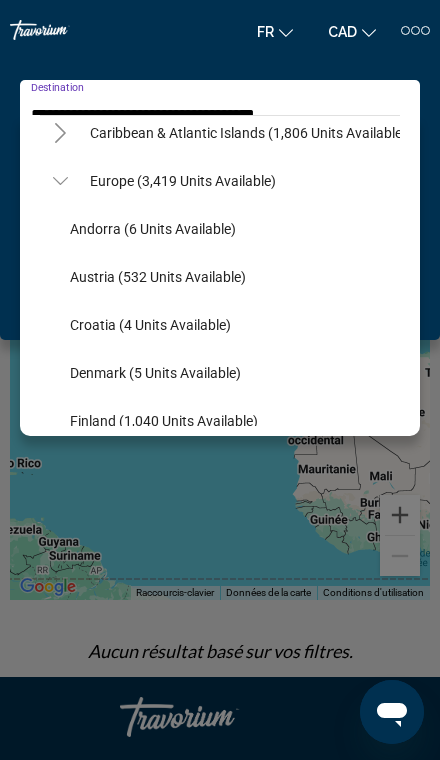 scroll, scrollTop: 209, scrollLeft: 0, axis: vertical 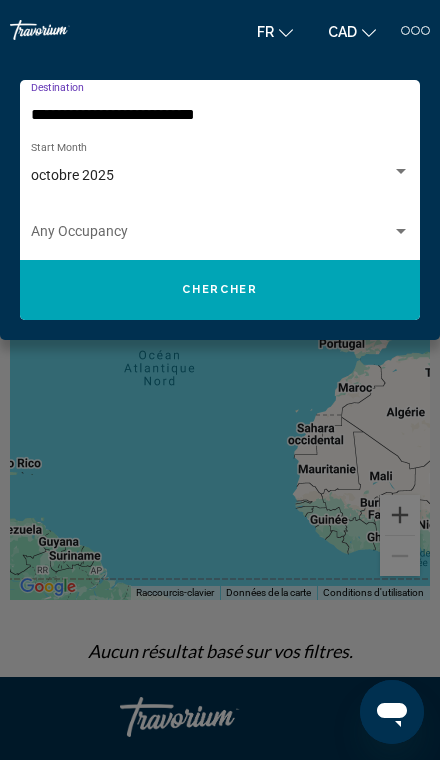 click on "Chercher" 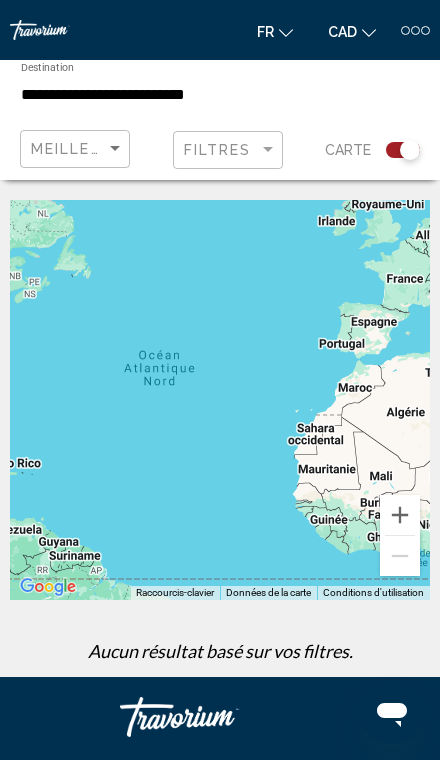 click on "**********" at bounding box center (150, 95) 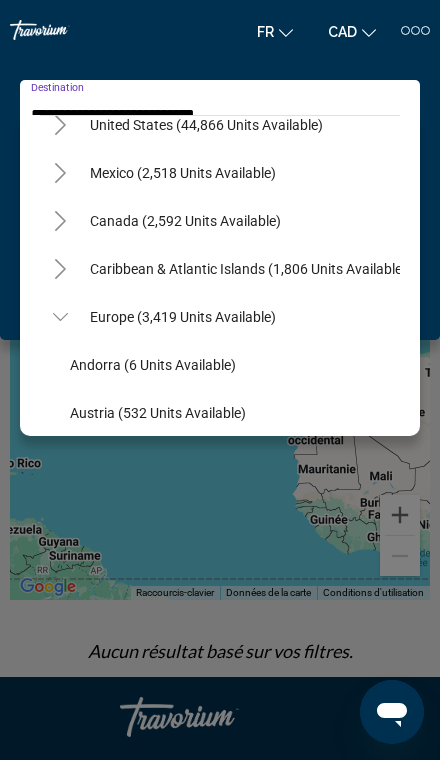 scroll, scrollTop: 70, scrollLeft: 0, axis: vertical 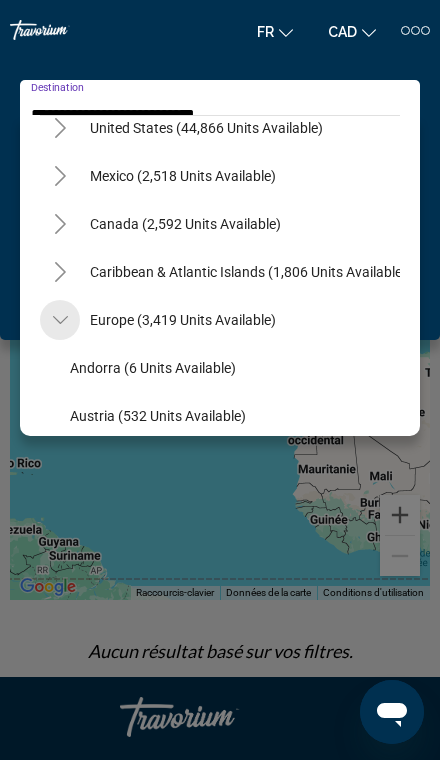 click 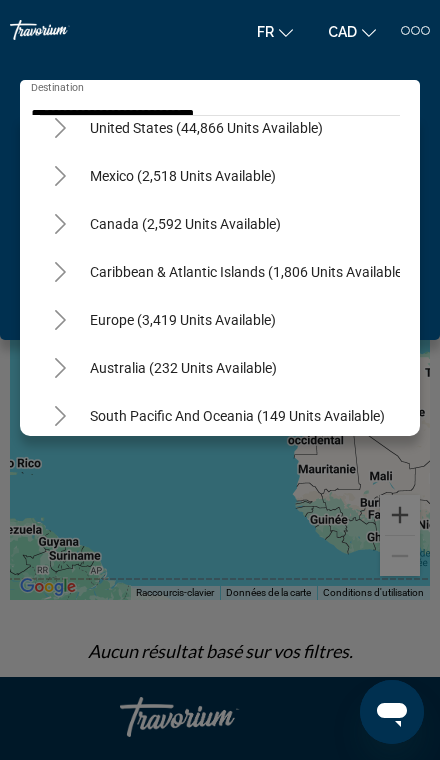 click 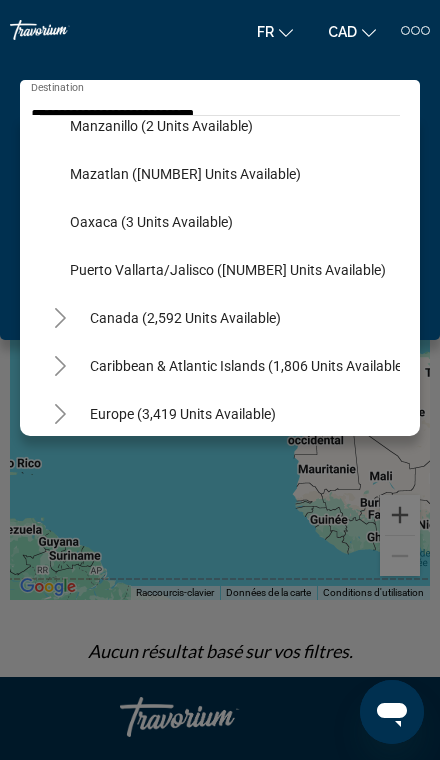 scroll, scrollTop: 456, scrollLeft: -2, axis: both 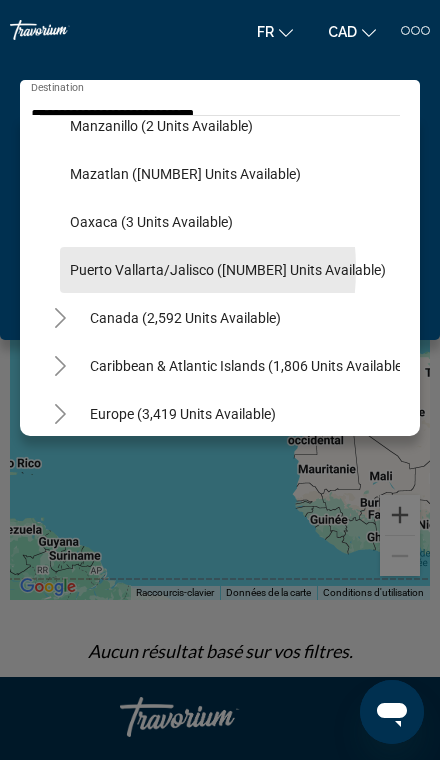 click on "Puerto Vallarta/Jalisco ([NUMBER] units available)" 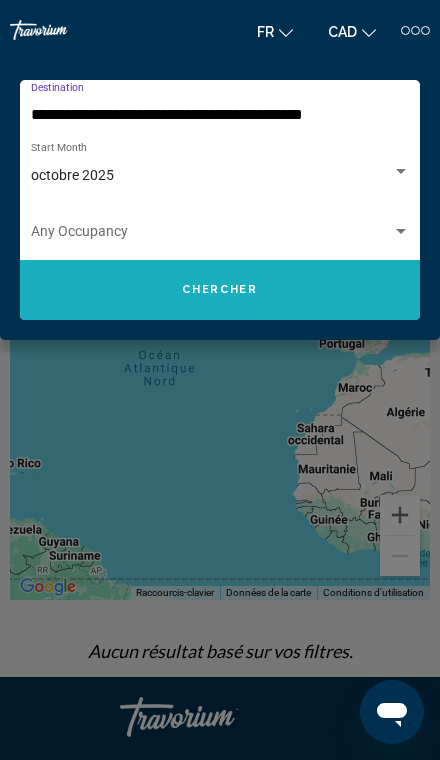 click on "Chercher" 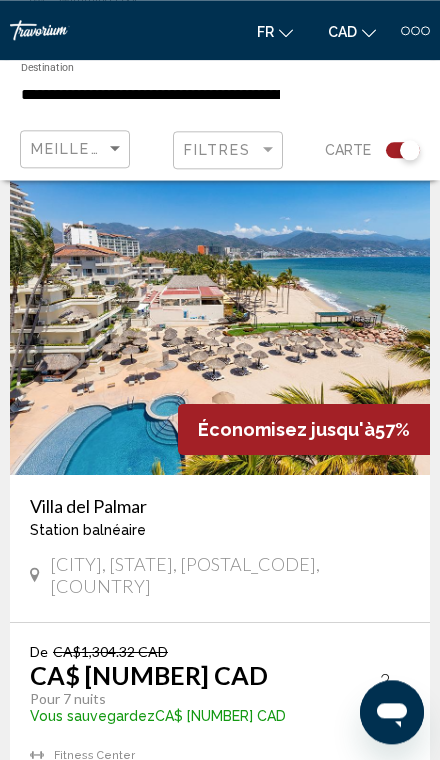 scroll, scrollTop: 2025, scrollLeft: 0, axis: vertical 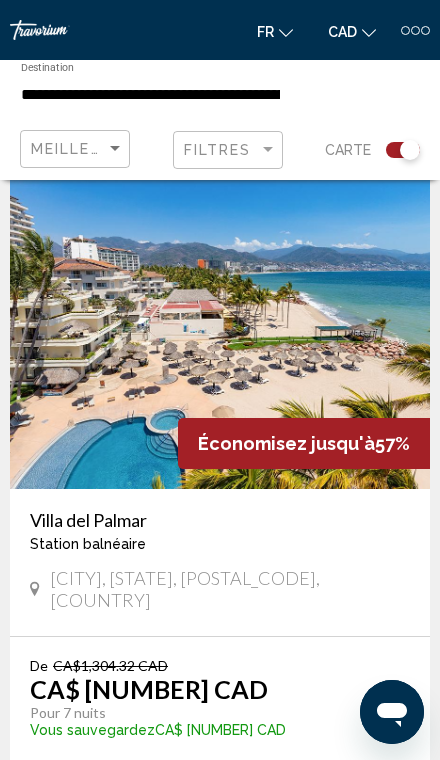 click at bounding box center (220, 329) 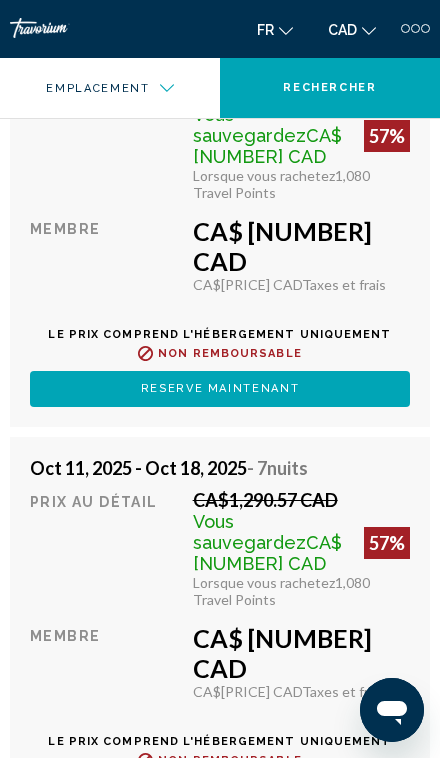 scroll, scrollTop: 7064, scrollLeft: 0, axis: vertical 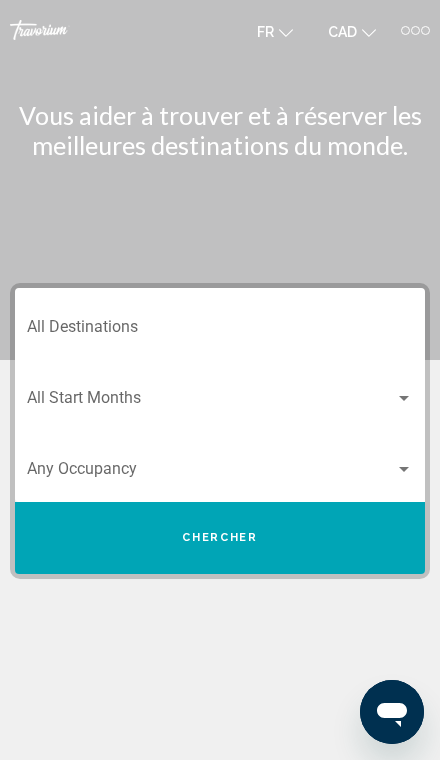 click on "Destination All Destinations" at bounding box center [220, 331] 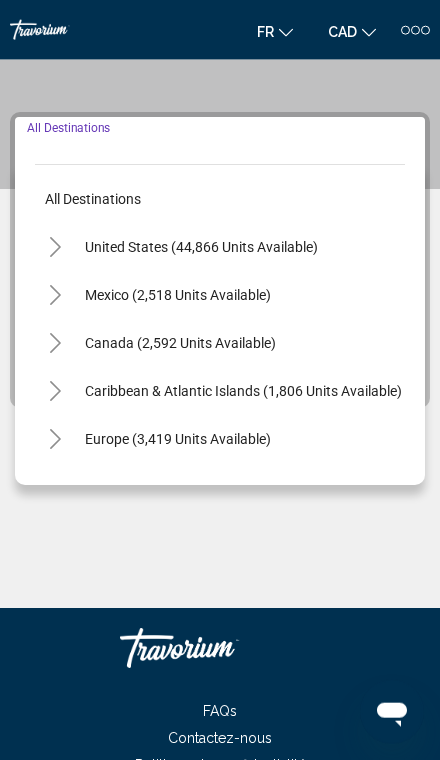 scroll, scrollTop: 218, scrollLeft: 0, axis: vertical 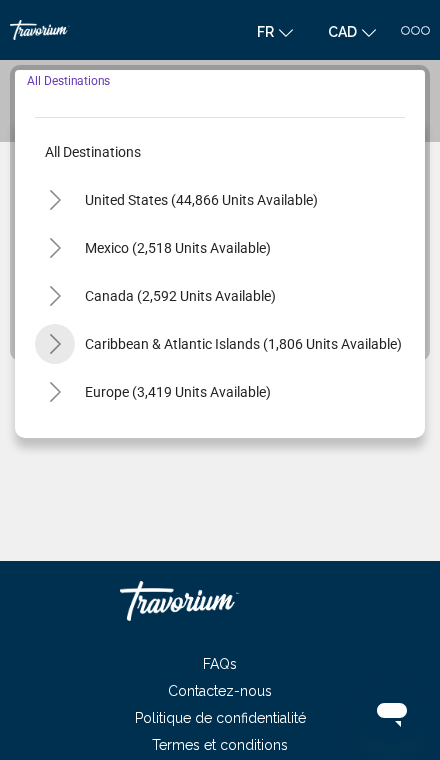 click 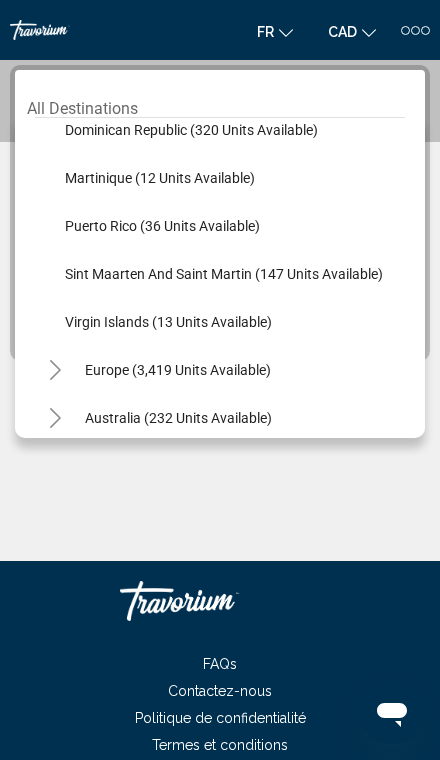 scroll, scrollTop: 465, scrollLeft: 0, axis: vertical 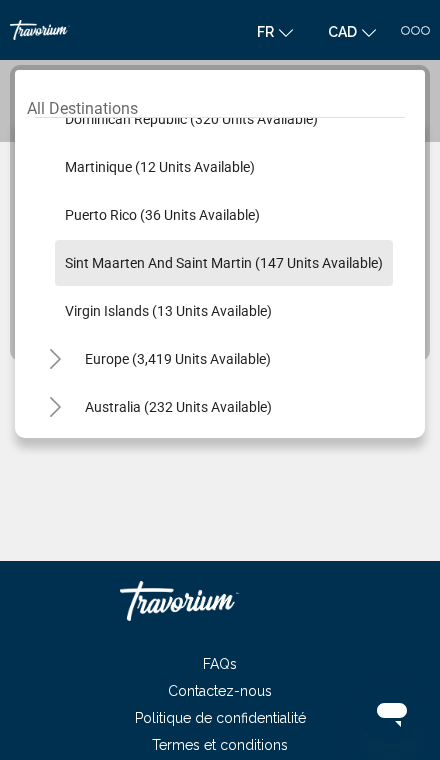 click on "Sint Maarten and Saint Martin (147 units available)" 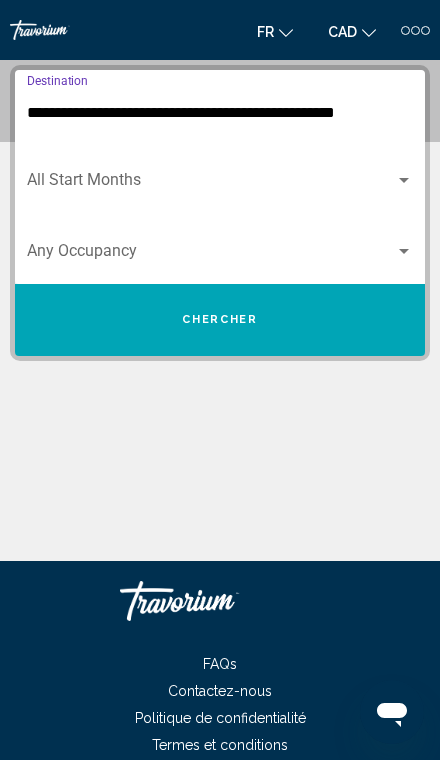 click at bounding box center [211, 184] 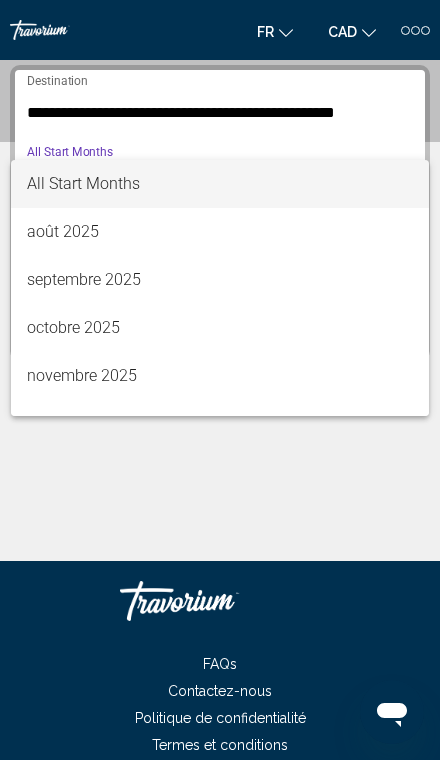 click on "octobre 2025" at bounding box center (220, 328) 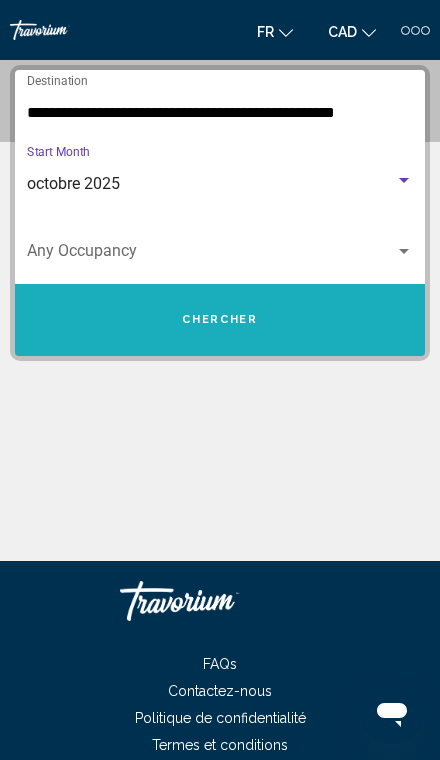 click on "Chercher" at bounding box center [220, 320] 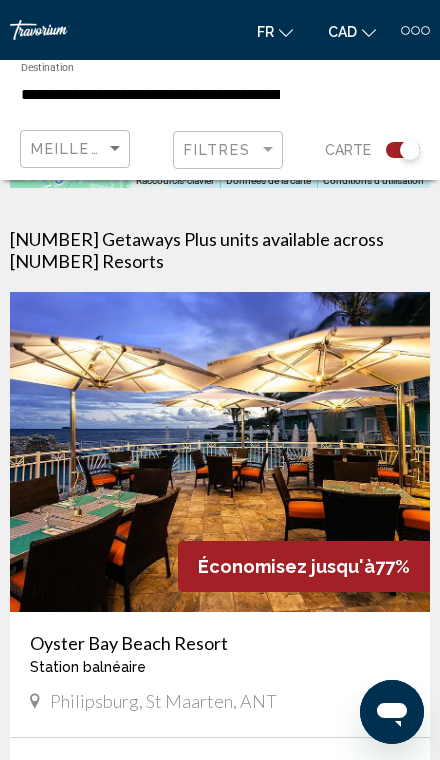 scroll, scrollTop: 441, scrollLeft: 0, axis: vertical 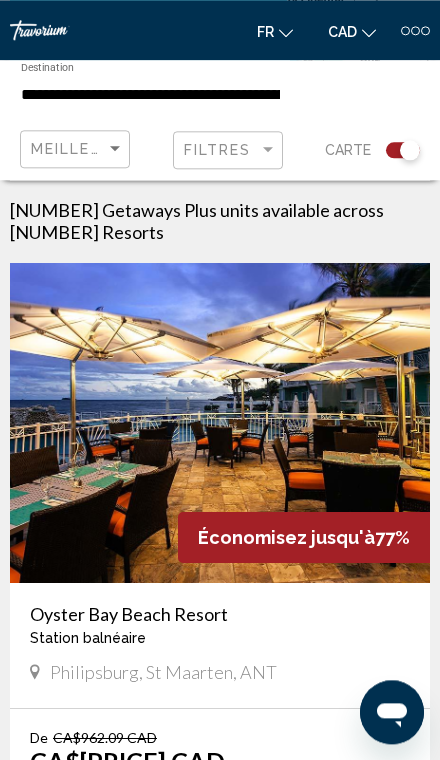 click at bounding box center [220, 423] 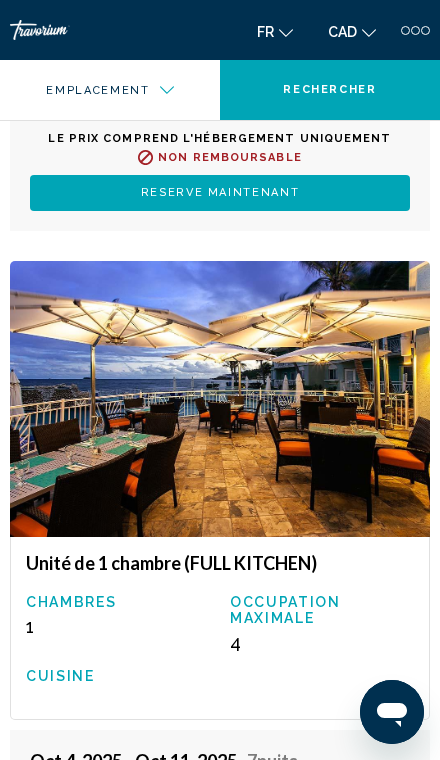 scroll, scrollTop: 6438, scrollLeft: 0, axis: vertical 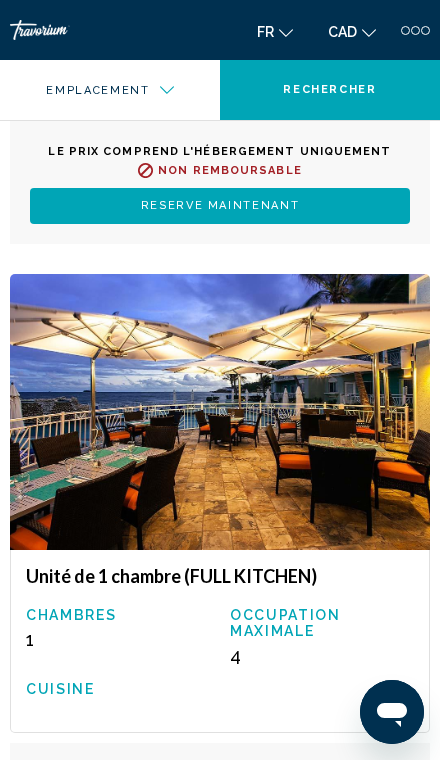 click at bounding box center [220, -1586] 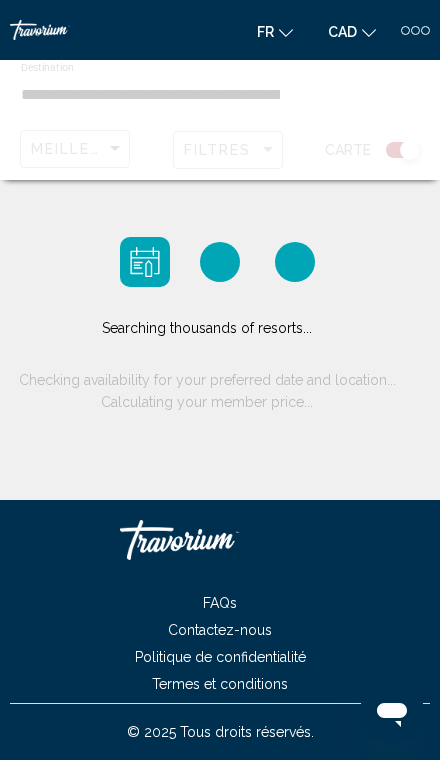 scroll, scrollTop: 0, scrollLeft: 0, axis: both 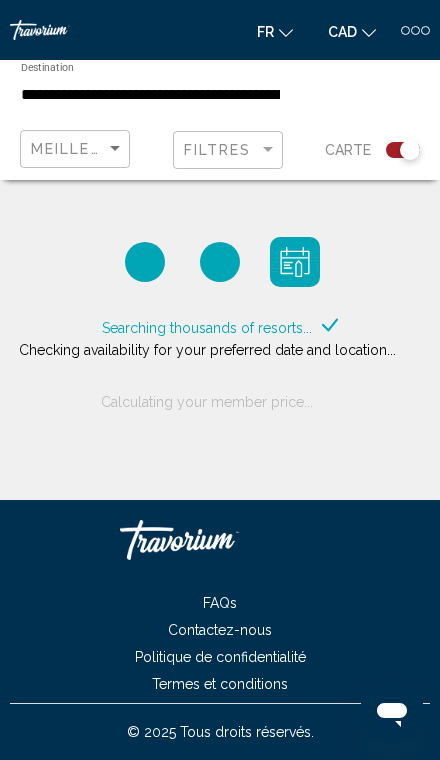 click on "**********" at bounding box center (150, 95) 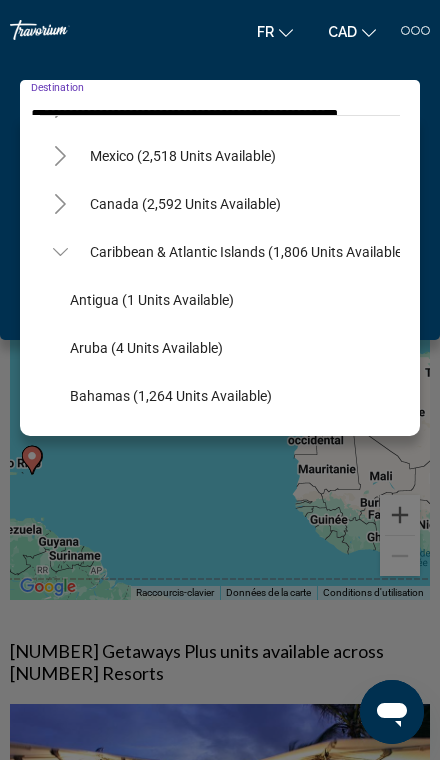 scroll, scrollTop: 90, scrollLeft: 0, axis: vertical 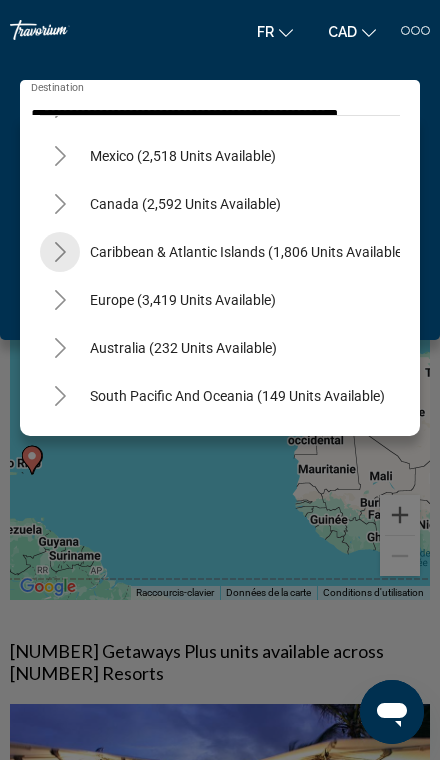 click 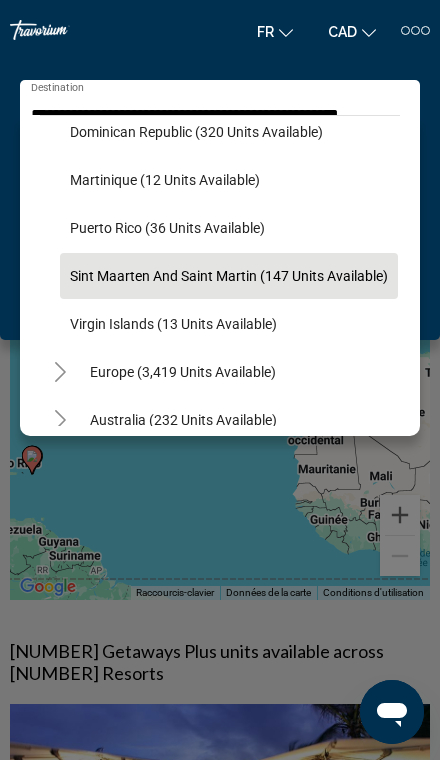scroll, scrollTop: 450, scrollLeft: 0, axis: vertical 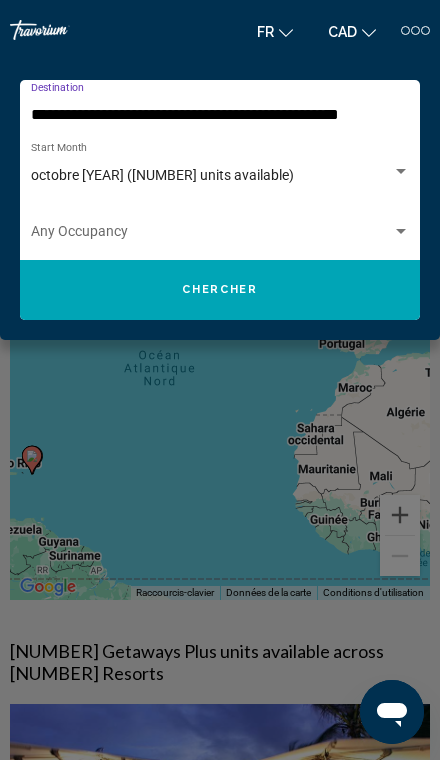 type on "**********" 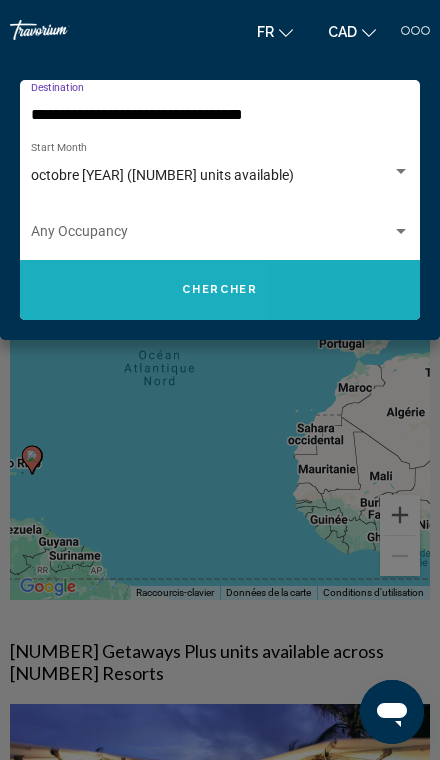 click on "Chercher" 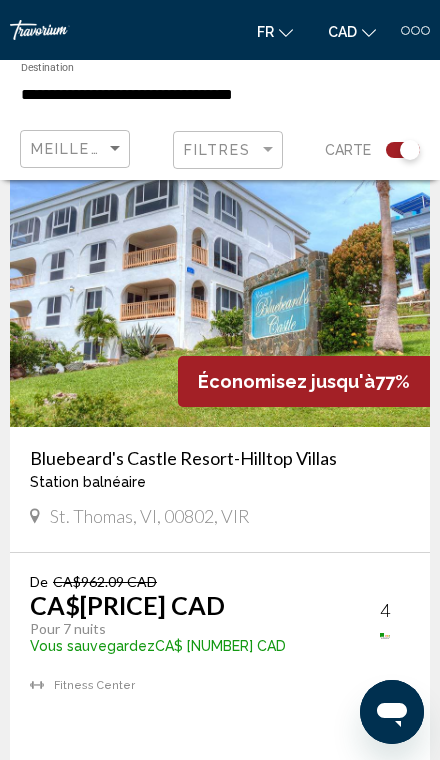 scroll, scrollTop: 576, scrollLeft: 0, axis: vertical 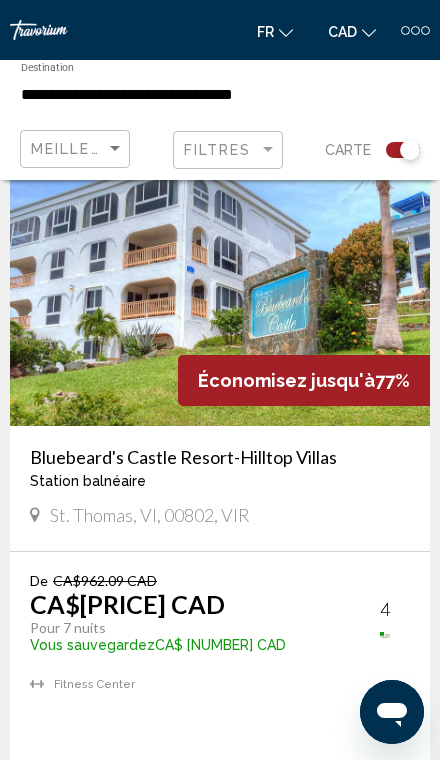 click at bounding box center (220, 266) 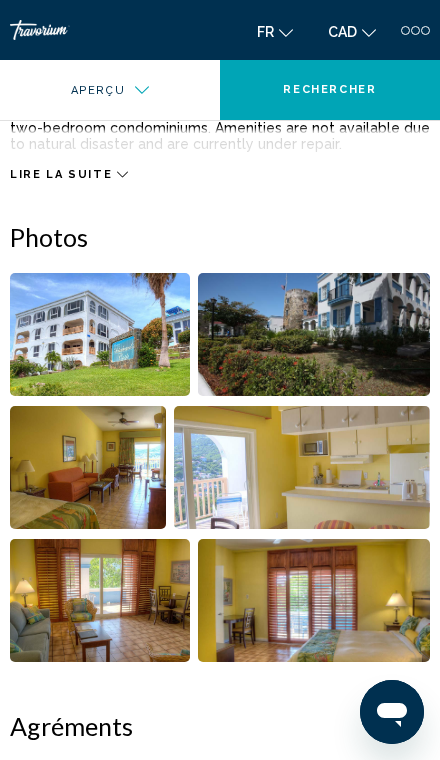scroll, scrollTop: 725, scrollLeft: 0, axis: vertical 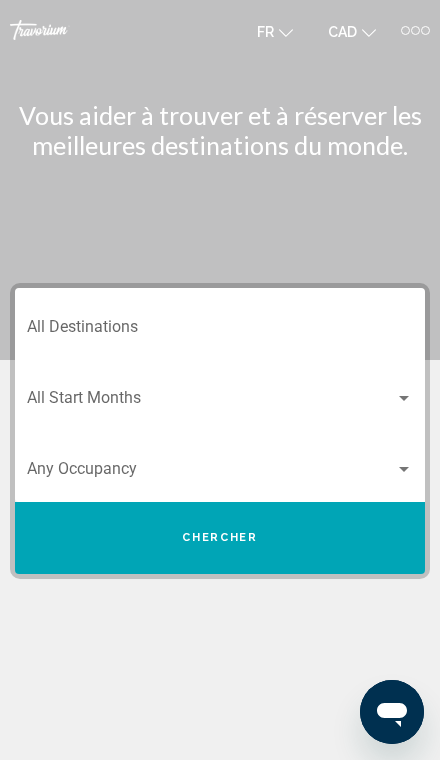 click on "Destination All Destinations" at bounding box center (220, 331) 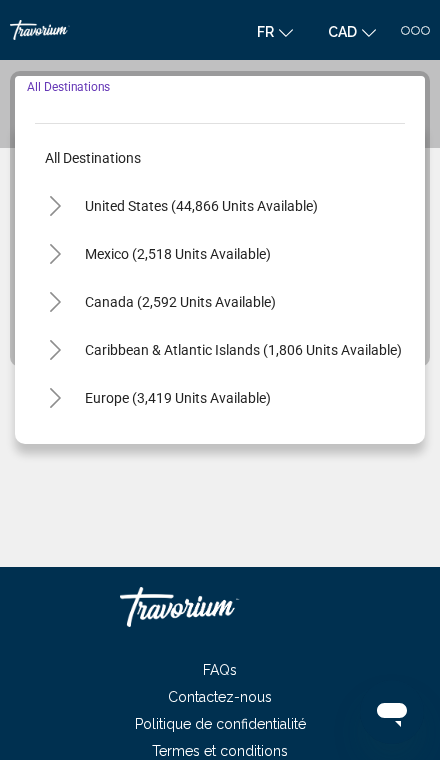 scroll, scrollTop: 218, scrollLeft: 0, axis: vertical 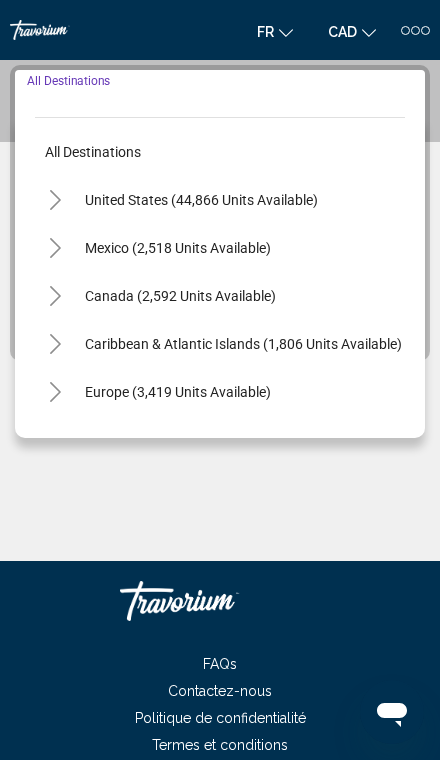 click 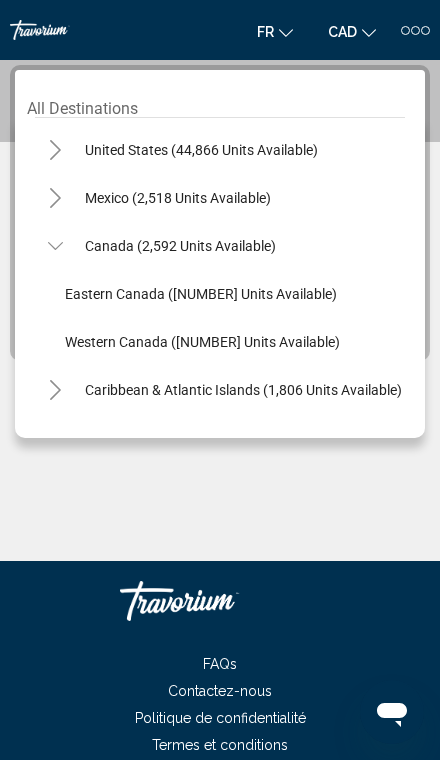 scroll, scrollTop: 49, scrollLeft: 0, axis: vertical 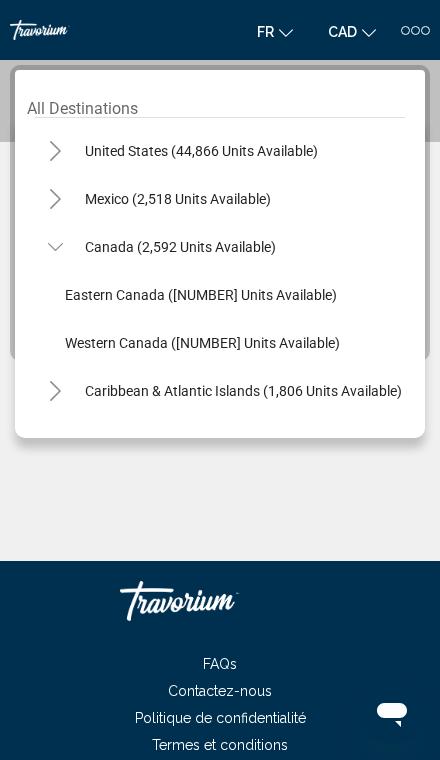 click on "Eastern Canada ([NUMBER] units available)" 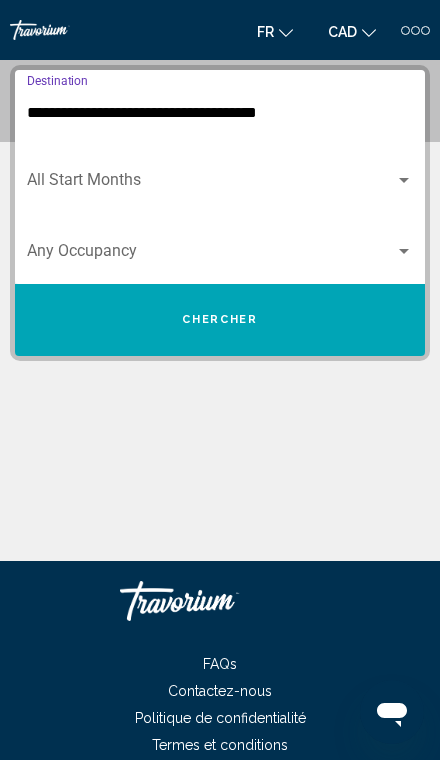 click on "**********" at bounding box center [220, 113] 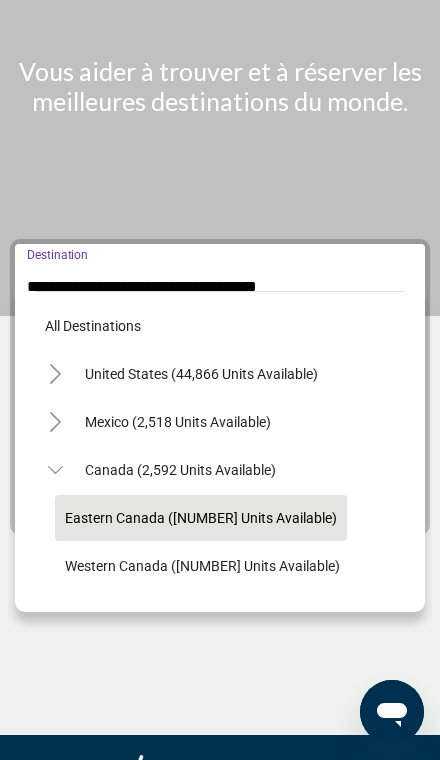 scroll, scrollTop: 71, scrollLeft: 0, axis: vertical 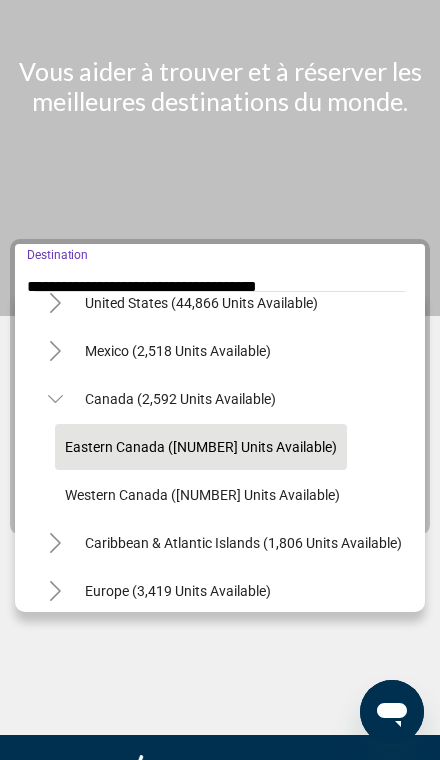 click on "Eastern Canada ([NUMBER] units available)" 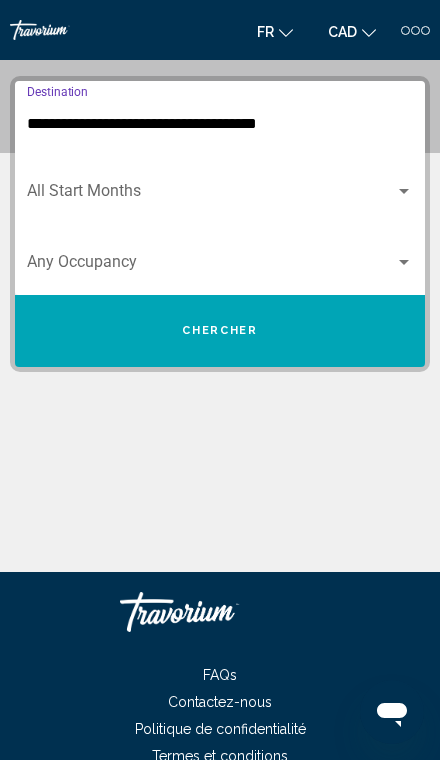 scroll, scrollTop: 218, scrollLeft: 0, axis: vertical 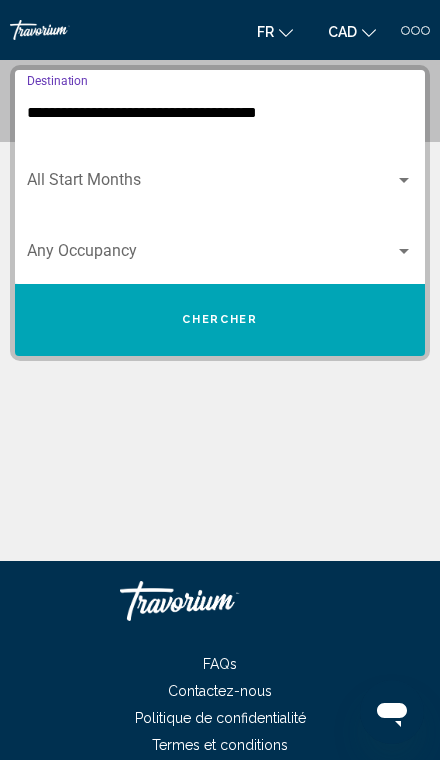 click at bounding box center [211, 184] 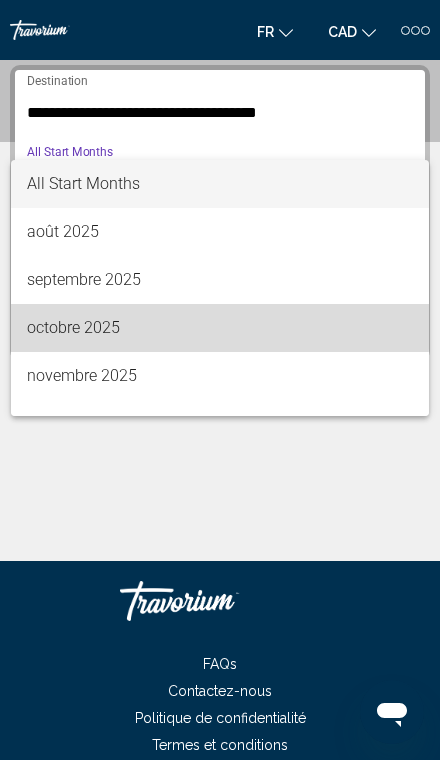 click on "octobre 2025" at bounding box center [220, 328] 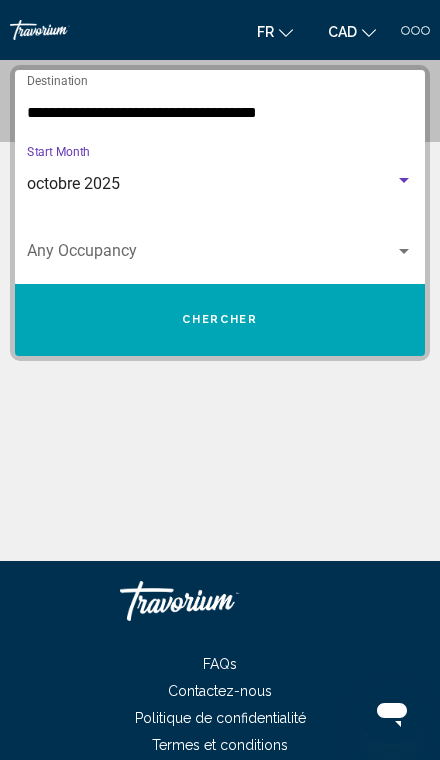 click on "Chercher" at bounding box center [220, 320] 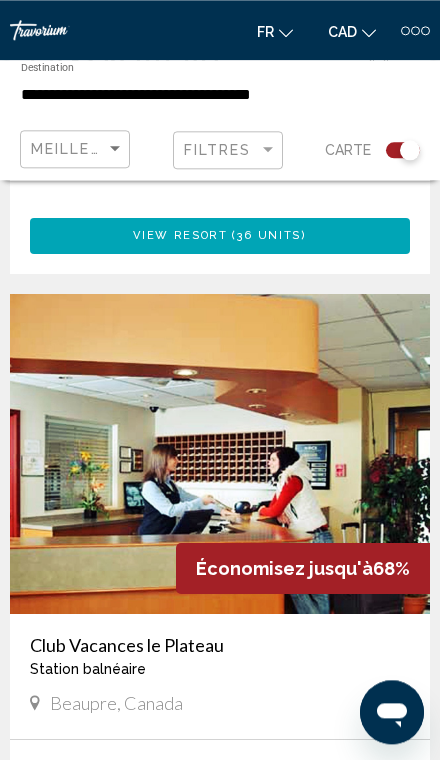 scroll, scrollTop: 6295, scrollLeft: 0, axis: vertical 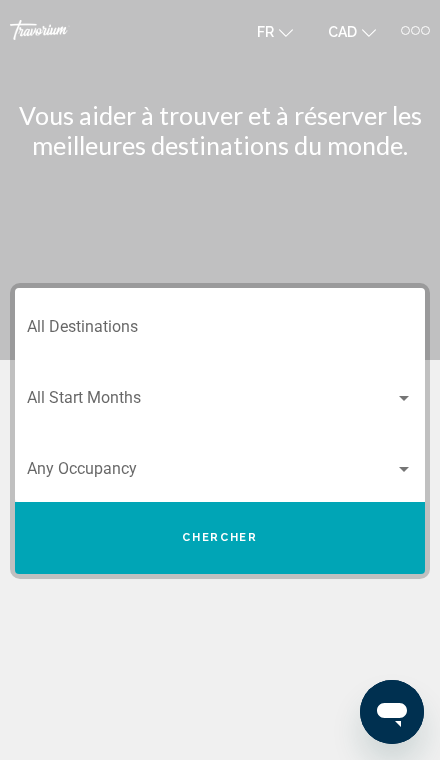 click on "Destination All Destinations" at bounding box center [220, 331] 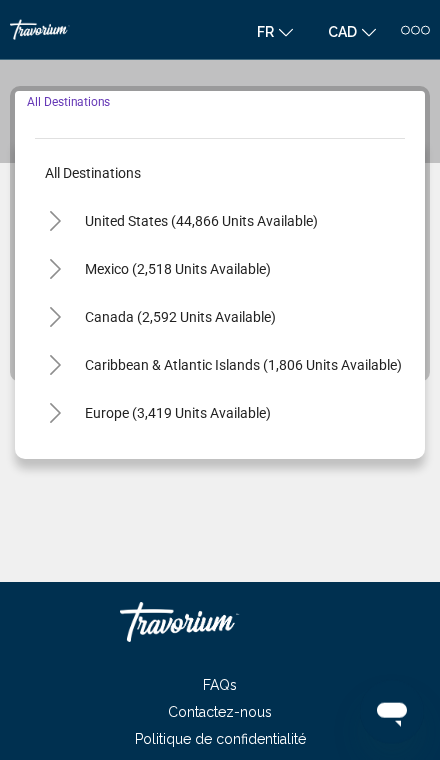 scroll, scrollTop: 218, scrollLeft: 0, axis: vertical 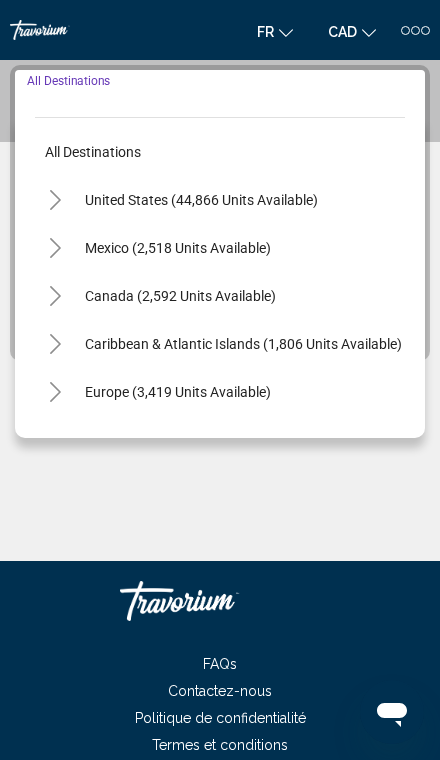 click 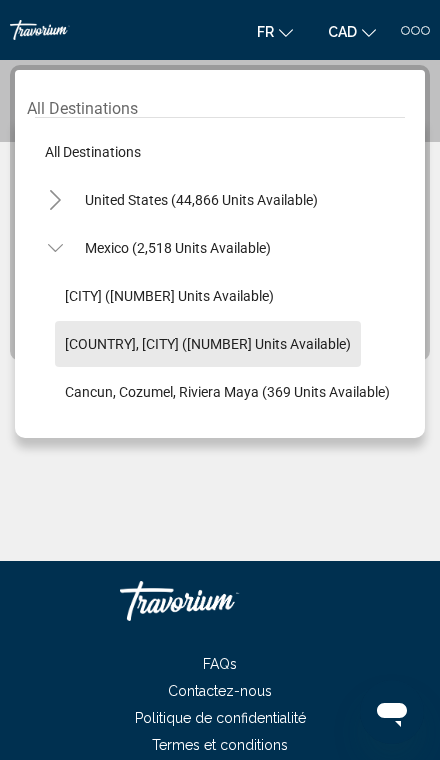 click on "[COUNTRY], [CITY] ([NUMBER] units available)" 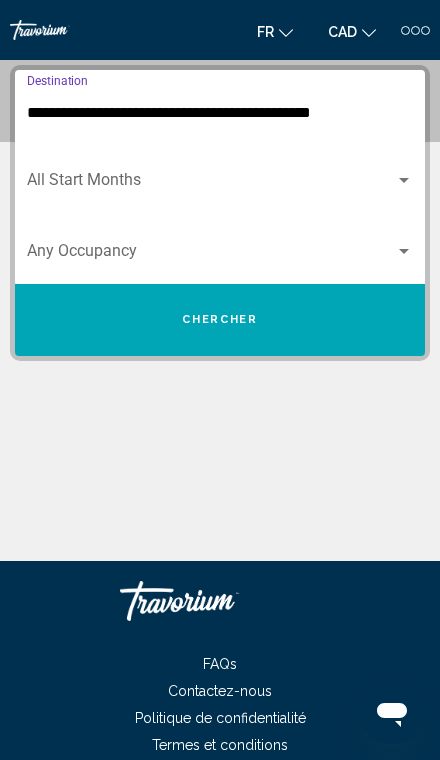 click at bounding box center [404, 180] 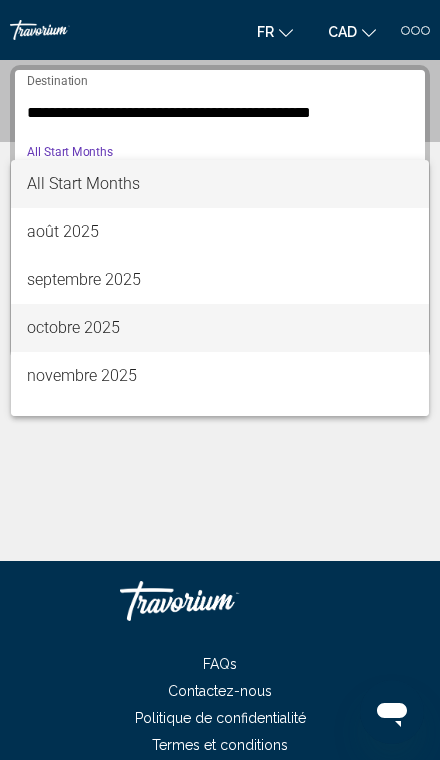 click on "octobre 2025" at bounding box center (220, 328) 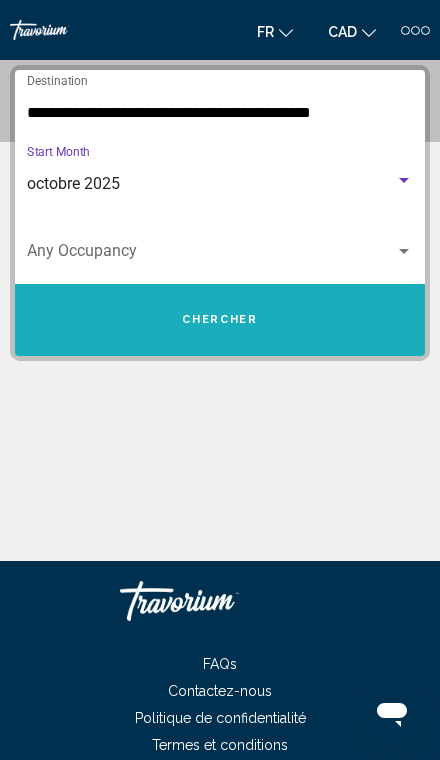click on "Chercher" at bounding box center (220, 320) 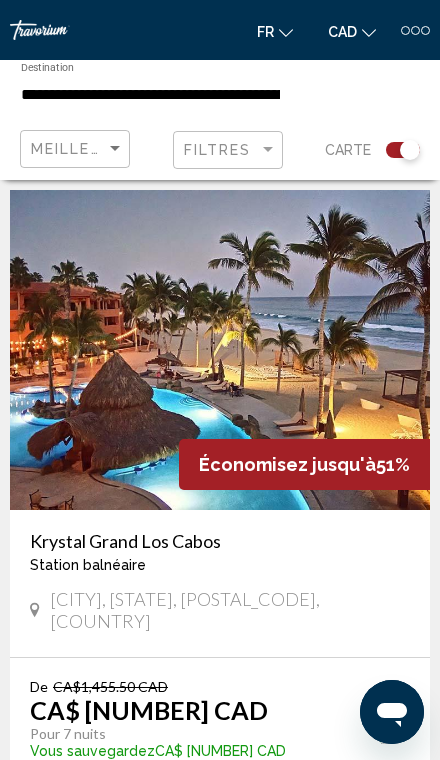 scroll, scrollTop: 7227, scrollLeft: 0, axis: vertical 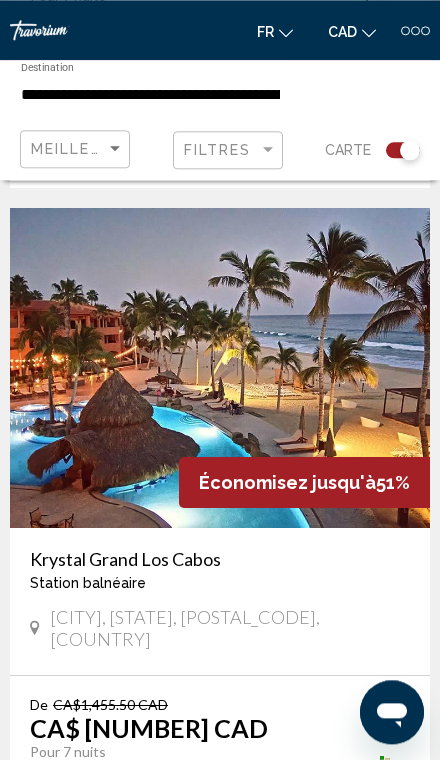 click at bounding box center (220, 368) 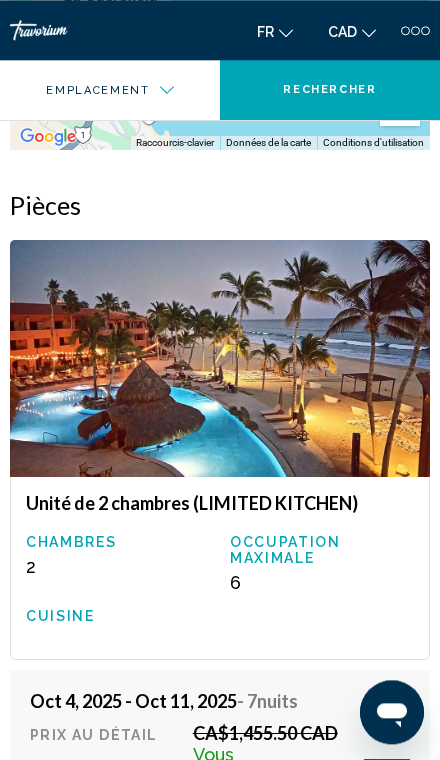 scroll, scrollTop: 4042, scrollLeft: 0, axis: vertical 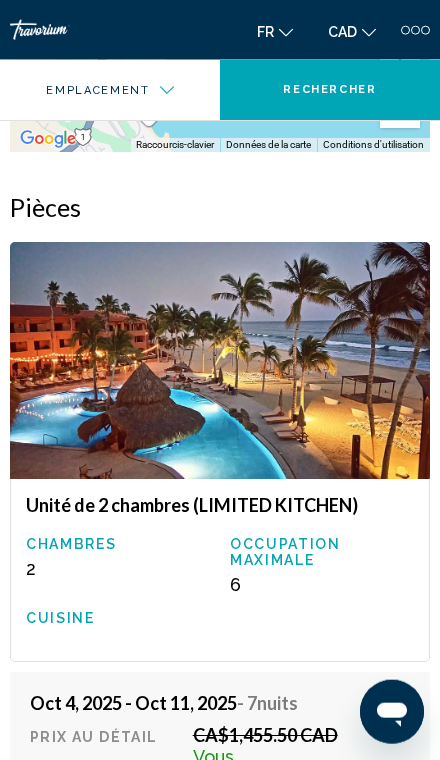 click at bounding box center [220, 360] 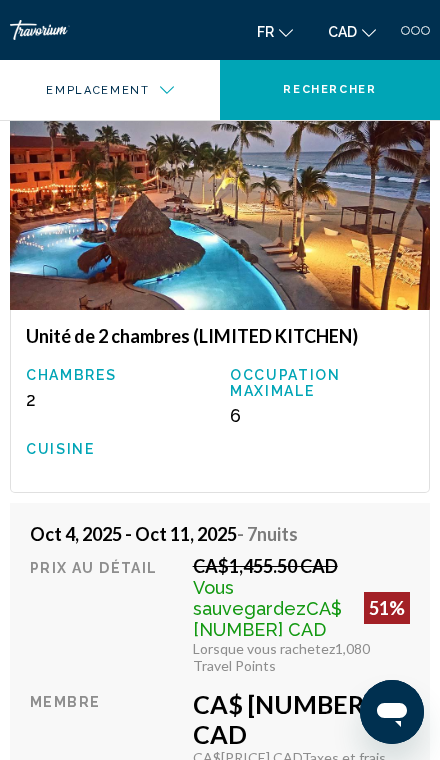 scroll, scrollTop: 4213, scrollLeft: 0, axis: vertical 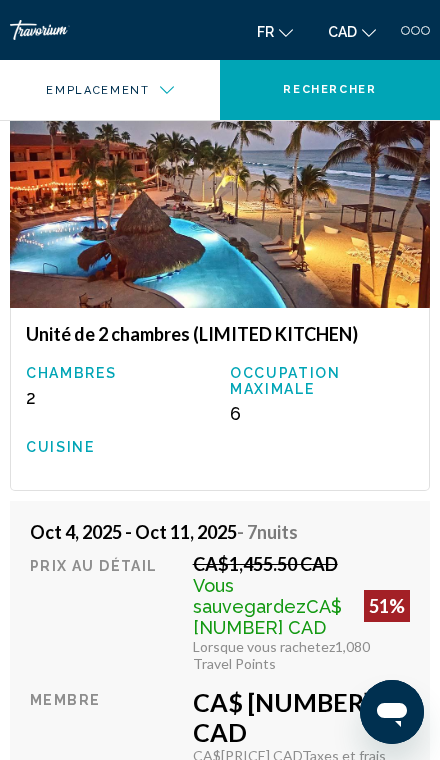 click on "[MONTH] [DAY], [YEAR] - [MONTH] [DAY], [YEAR]  - [NUMBER]  nuits" at bounding box center (212, 532) 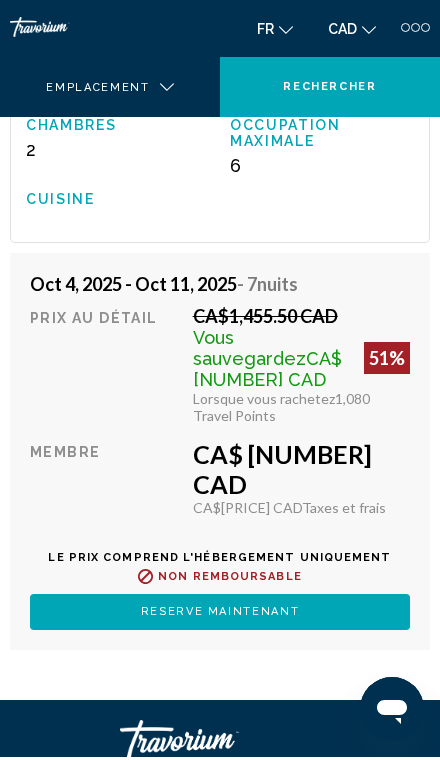 scroll, scrollTop: 4458, scrollLeft: 0, axis: vertical 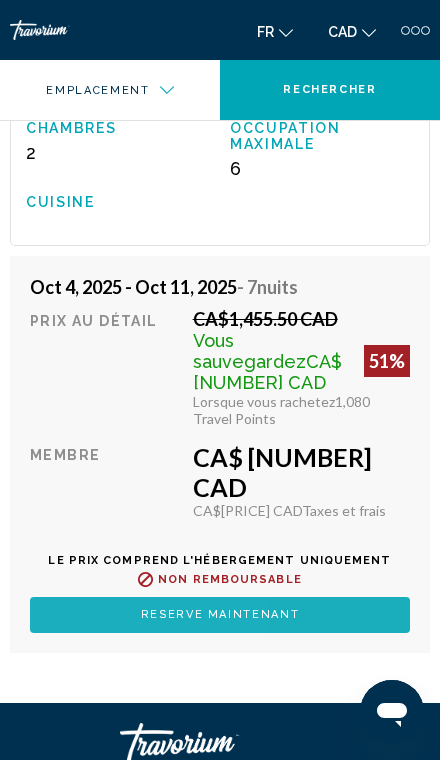 click on "Reserve maintenant" at bounding box center (220, 615) 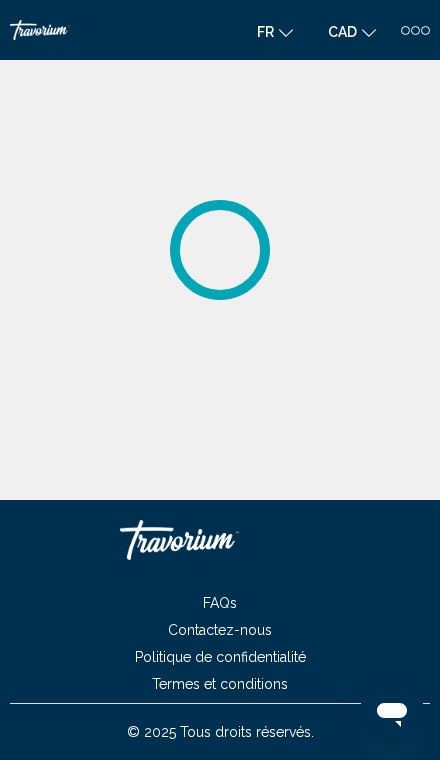 scroll, scrollTop: 13, scrollLeft: 0, axis: vertical 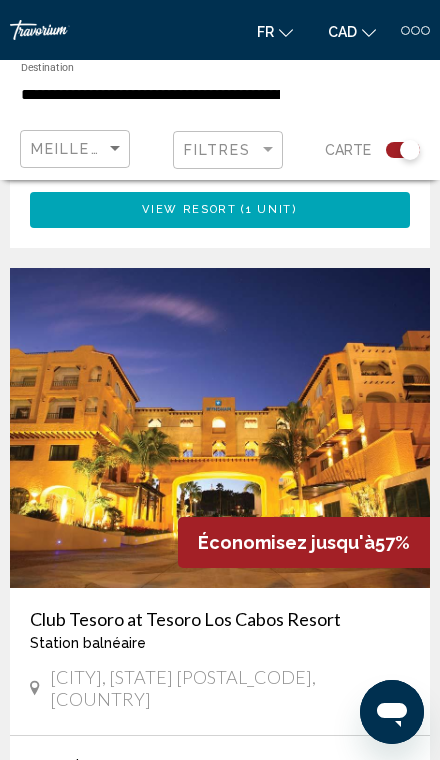 click at bounding box center (220, 428) 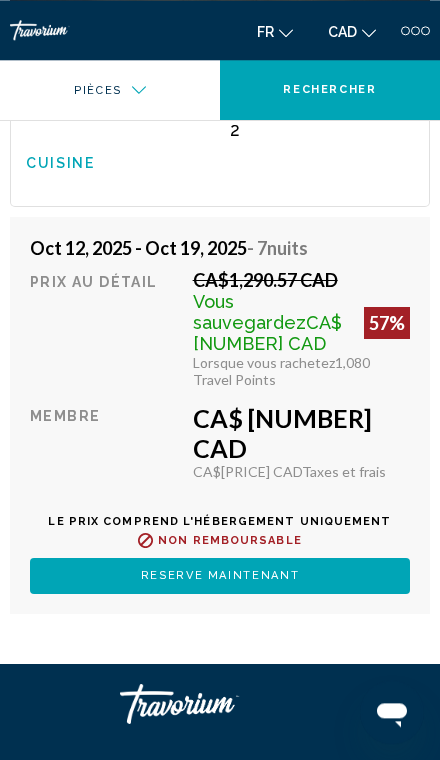 scroll, scrollTop: 4571, scrollLeft: 0, axis: vertical 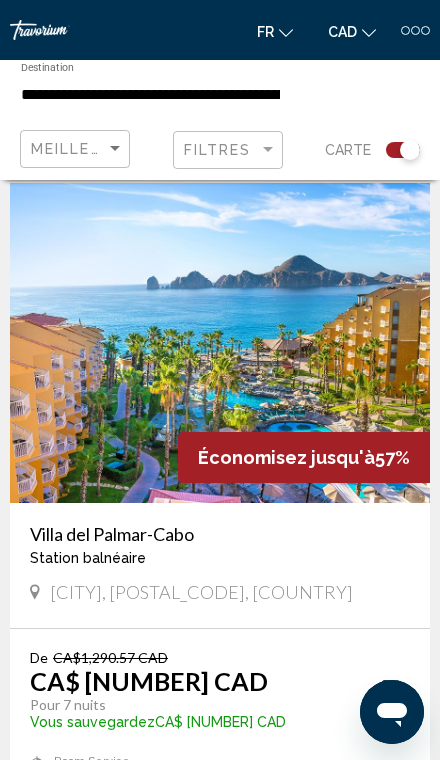 click on "Villa del Palmar-Cabo" at bounding box center [220, 534] 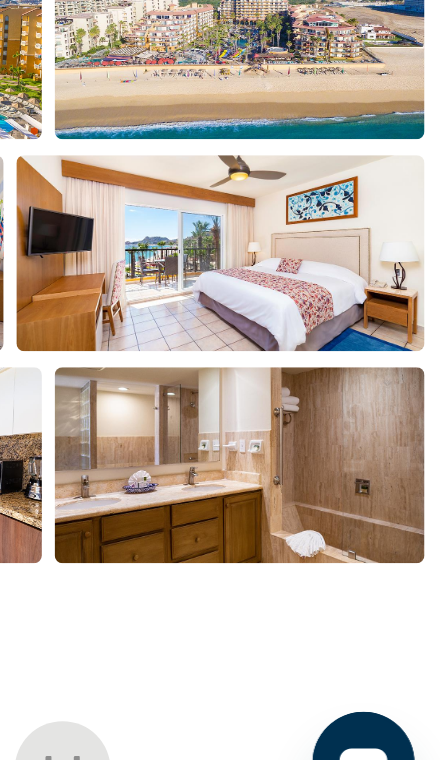 scroll, scrollTop: 840, scrollLeft: 0, axis: vertical 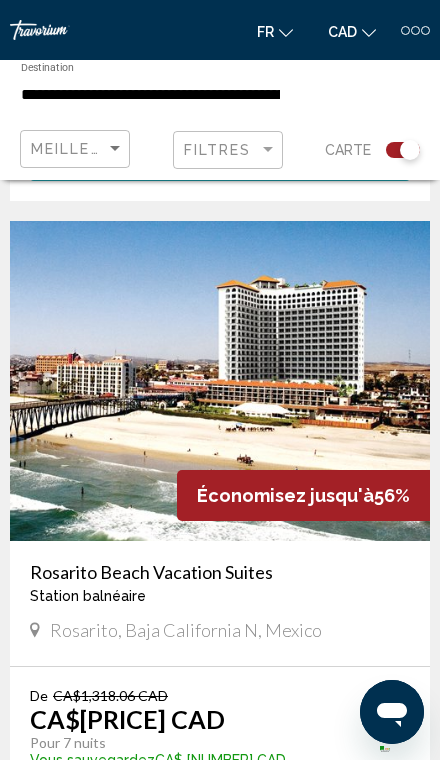 click at bounding box center (220, 381) 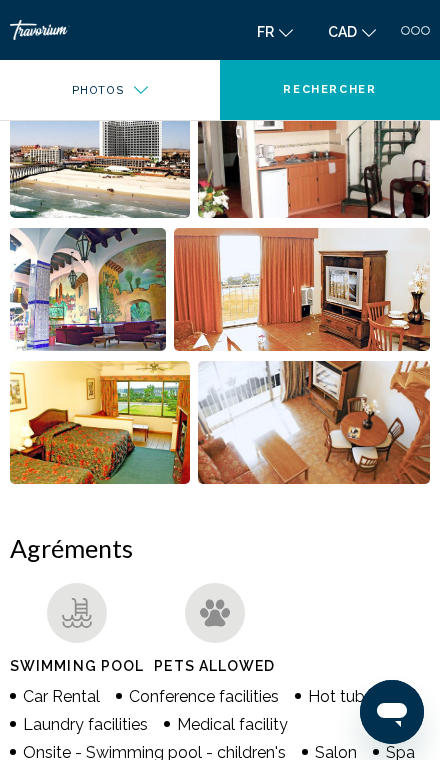 scroll, scrollTop: 915, scrollLeft: 0, axis: vertical 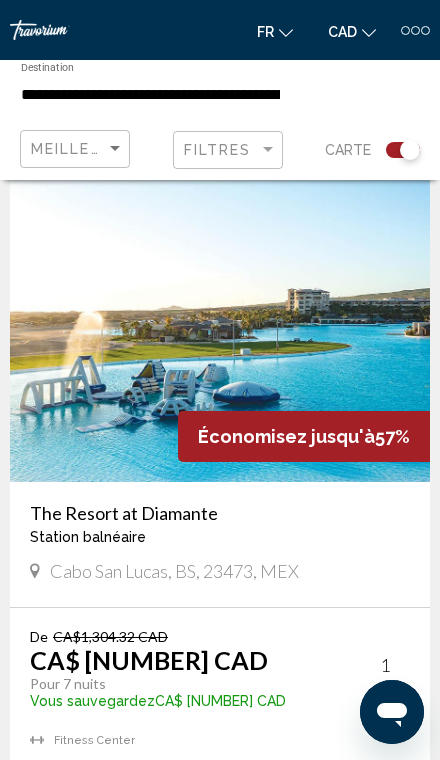 click at bounding box center [220, 322] 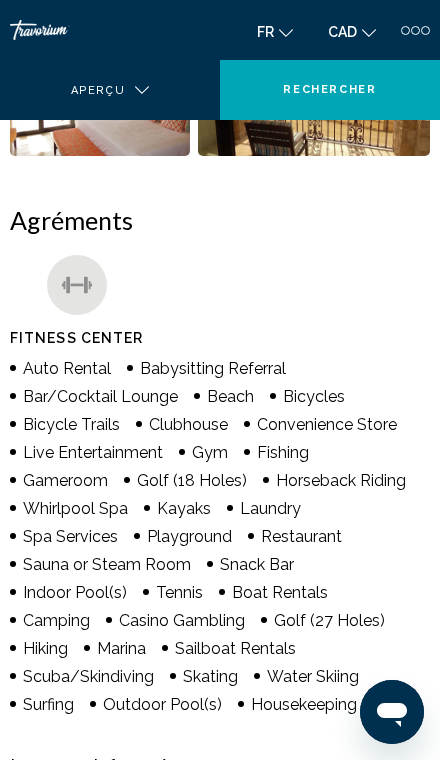 scroll, scrollTop: 0, scrollLeft: 0, axis: both 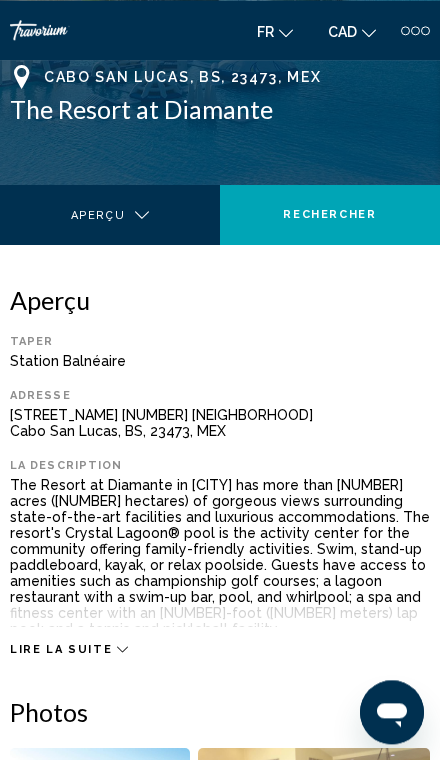 click on "Lire la suite" at bounding box center [61, 649] 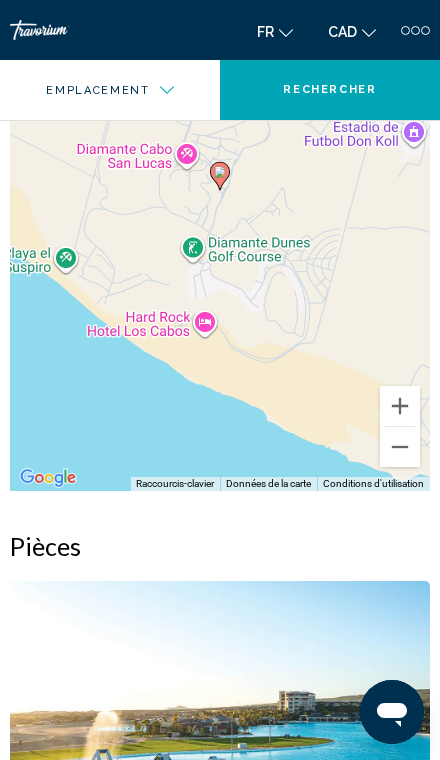 scroll, scrollTop: 3573, scrollLeft: 0, axis: vertical 